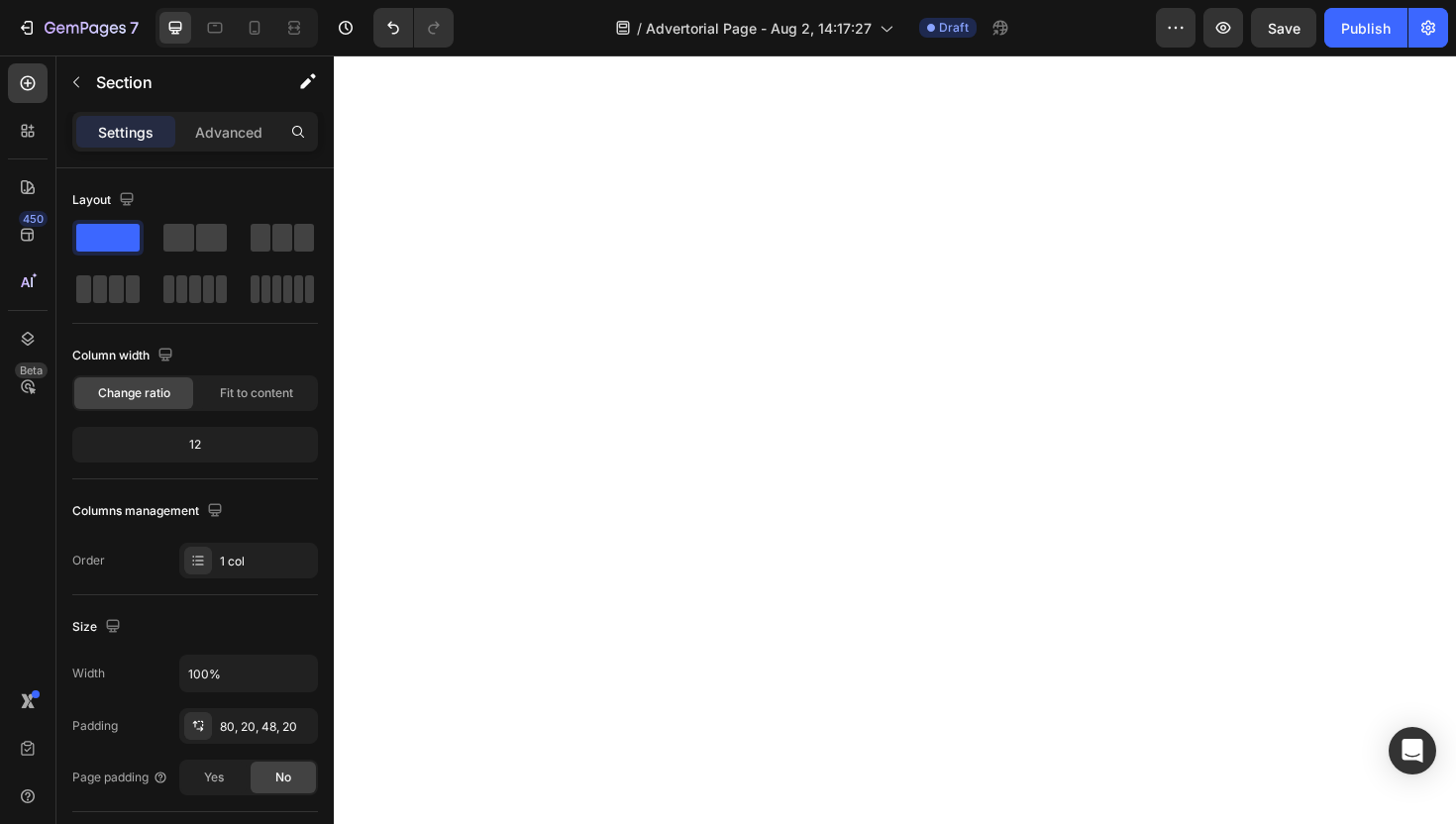scroll, scrollTop: 0, scrollLeft: 0, axis: both 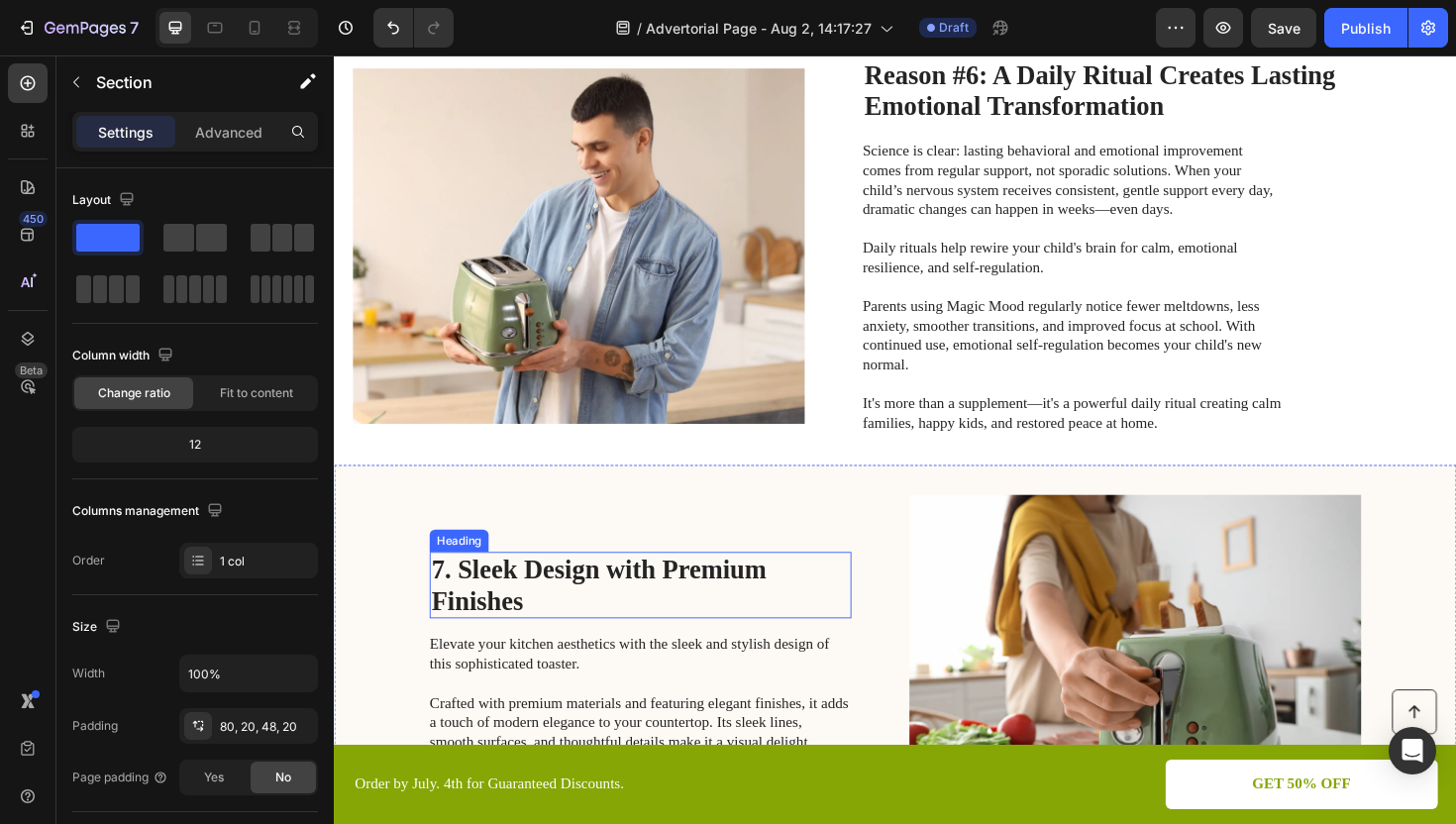 click on "7. Sleek Design with Premium Finishes" at bounding box center (658, 616) 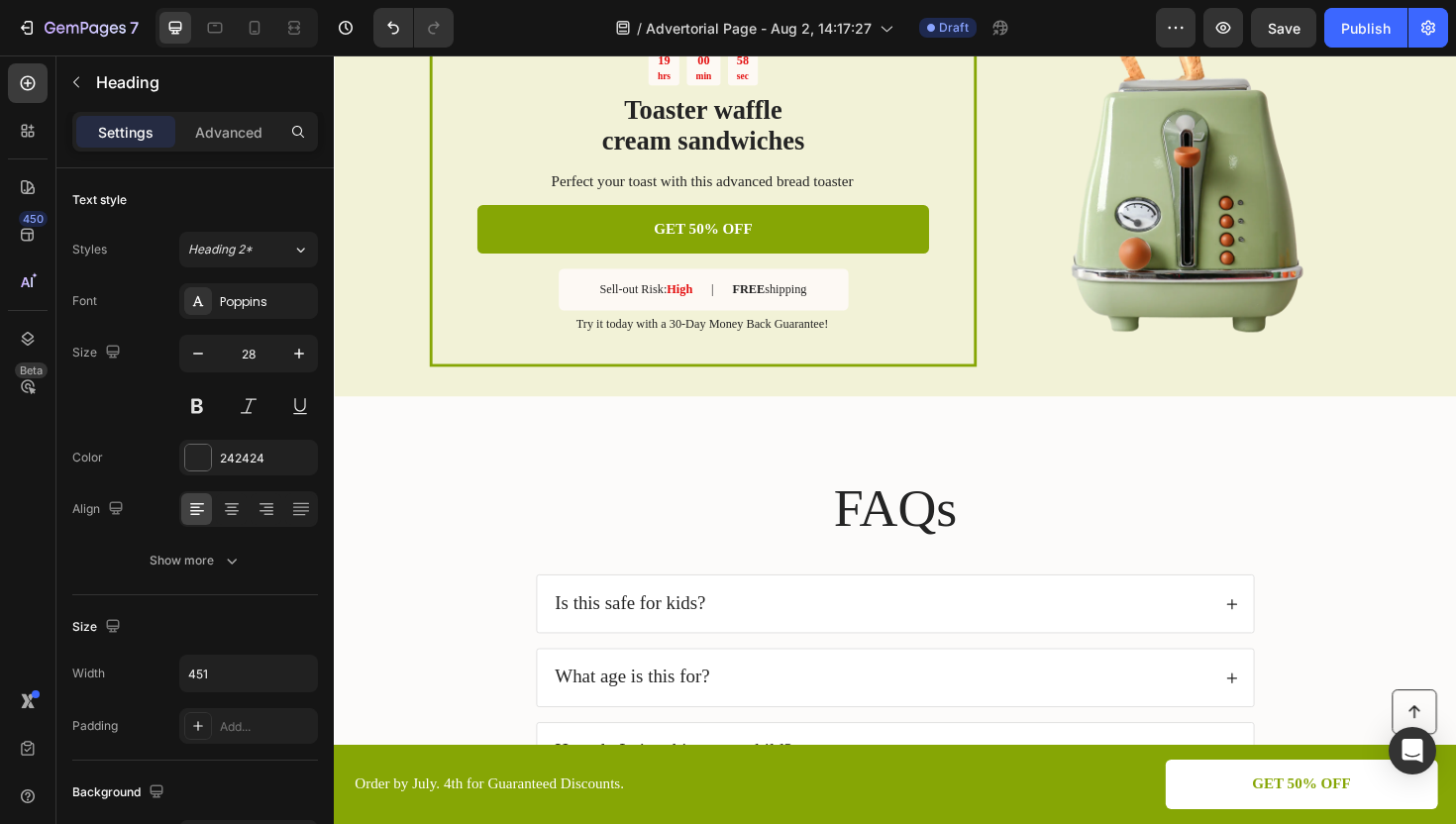 scroll, scrollTop: 4567, scrollLeft: 0, axis: vertical 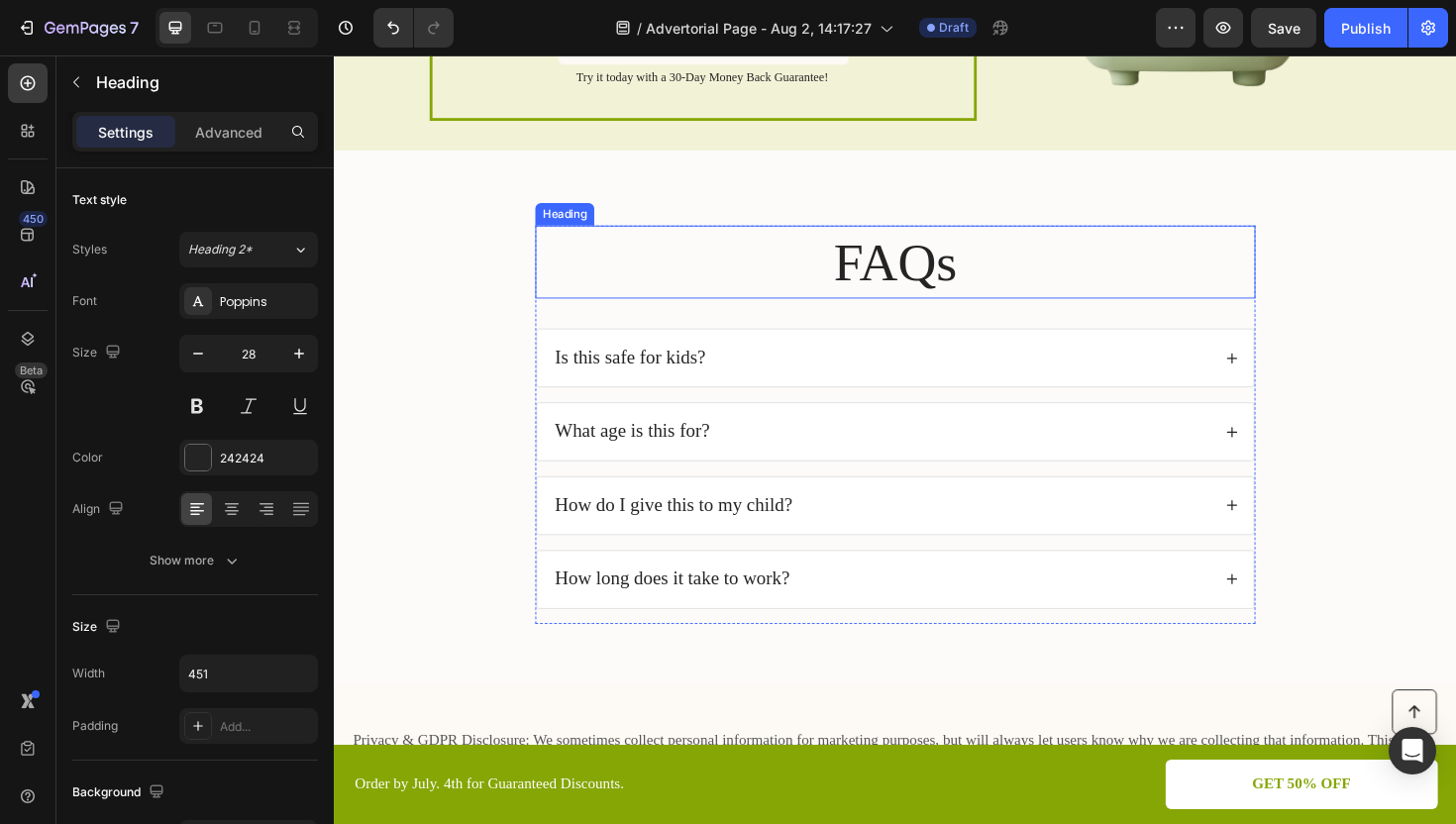 click on "FAQs" at bounding box center [928, 274] 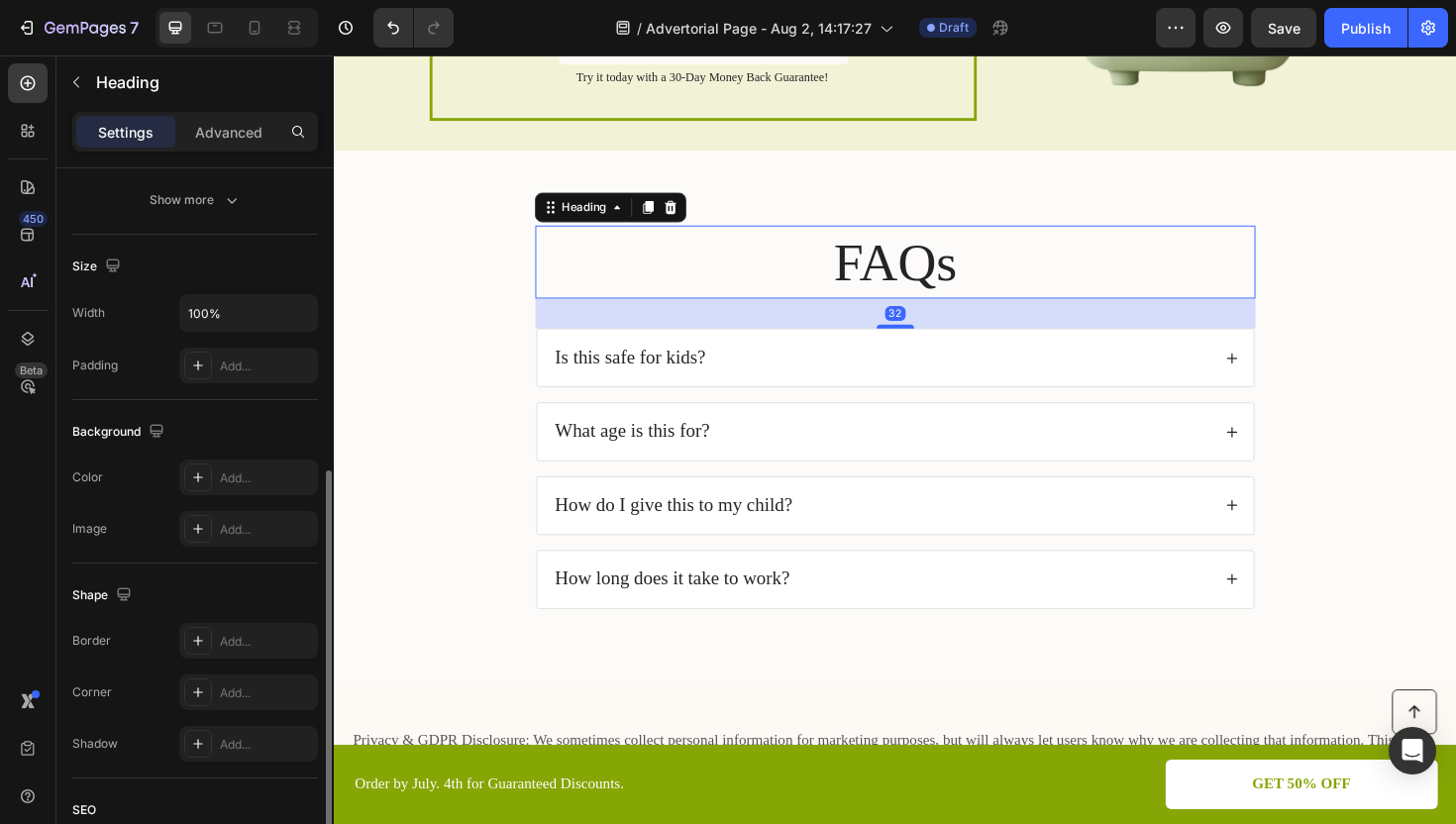 scroll, scrollTop: 0, scrollLeft: 0, axis: both 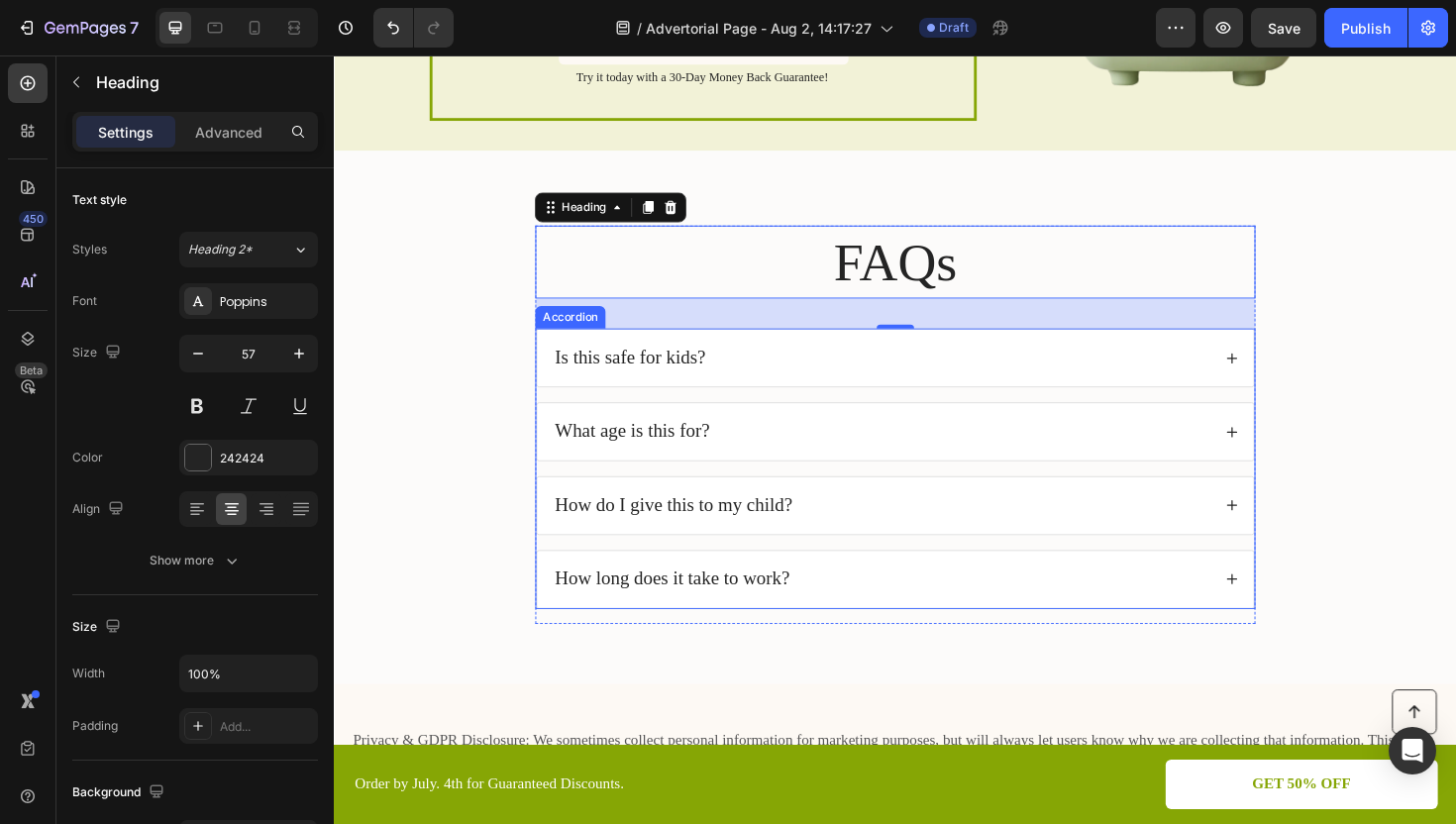 click on "Is this safe for kids?" at bounding box center (647, 374) 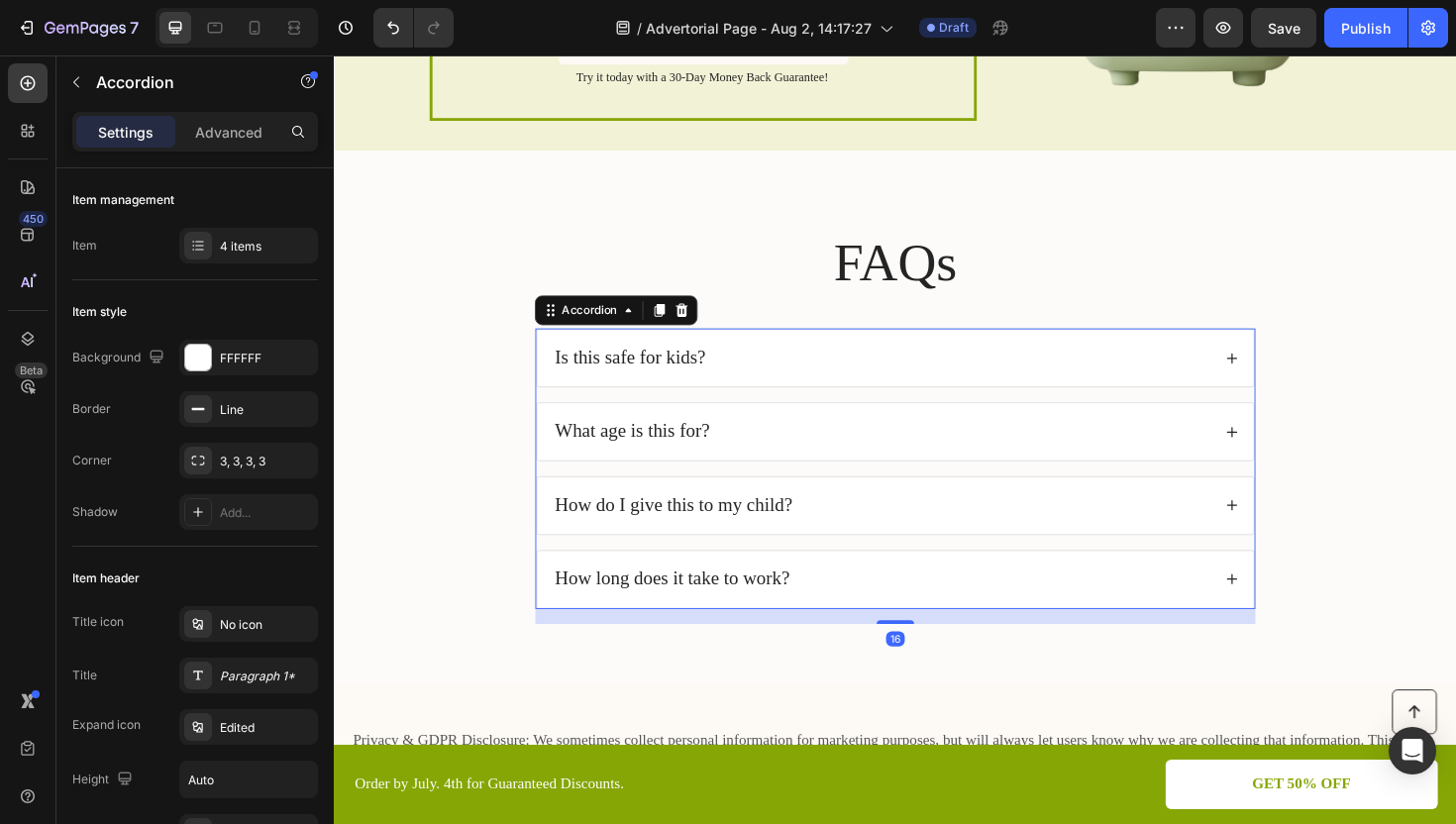 click on "Is this safe for kids?" at bounding box center [647, 374] 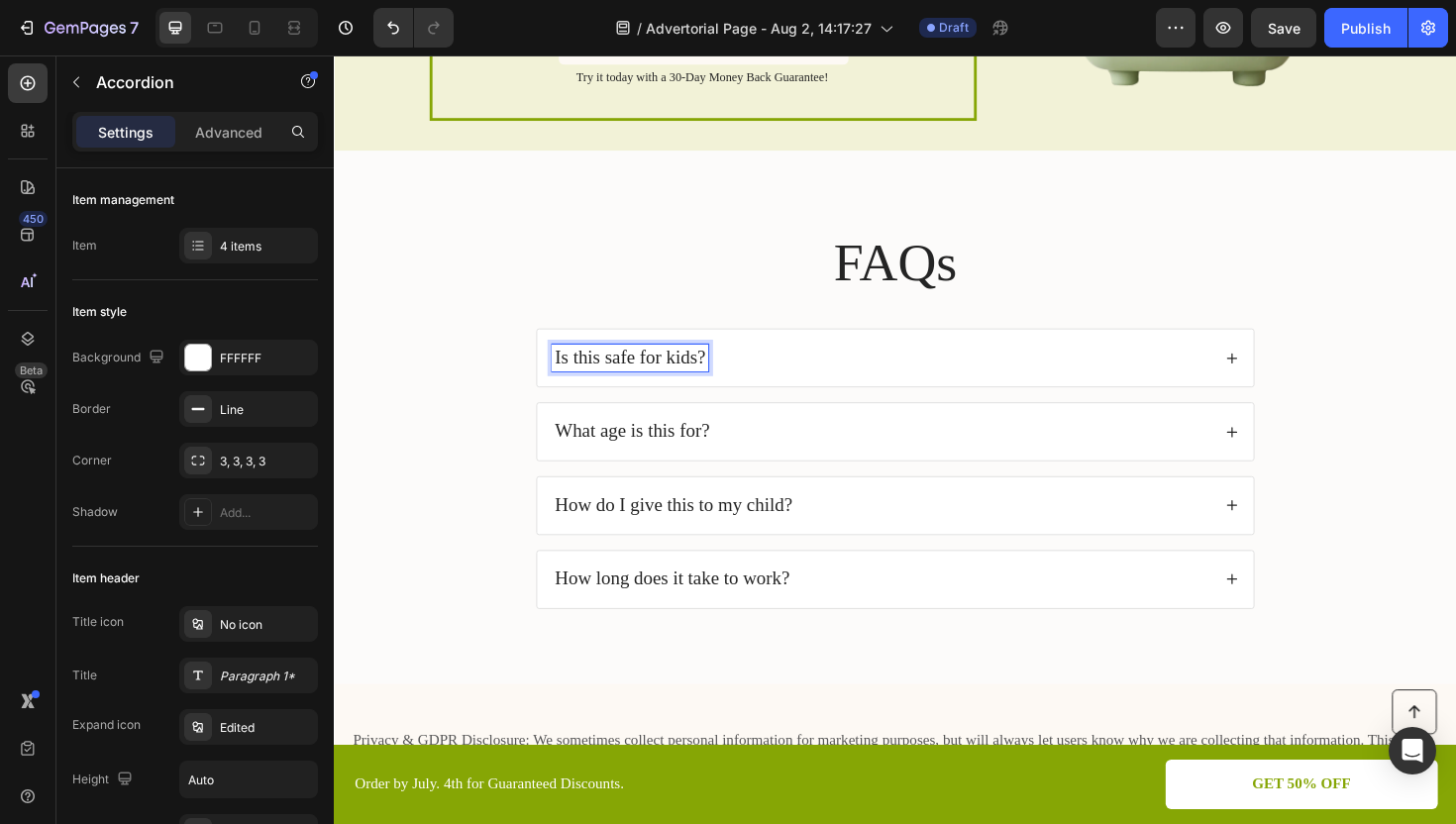 click on "Is this safe for kids?" at bounding box center [647, 374] 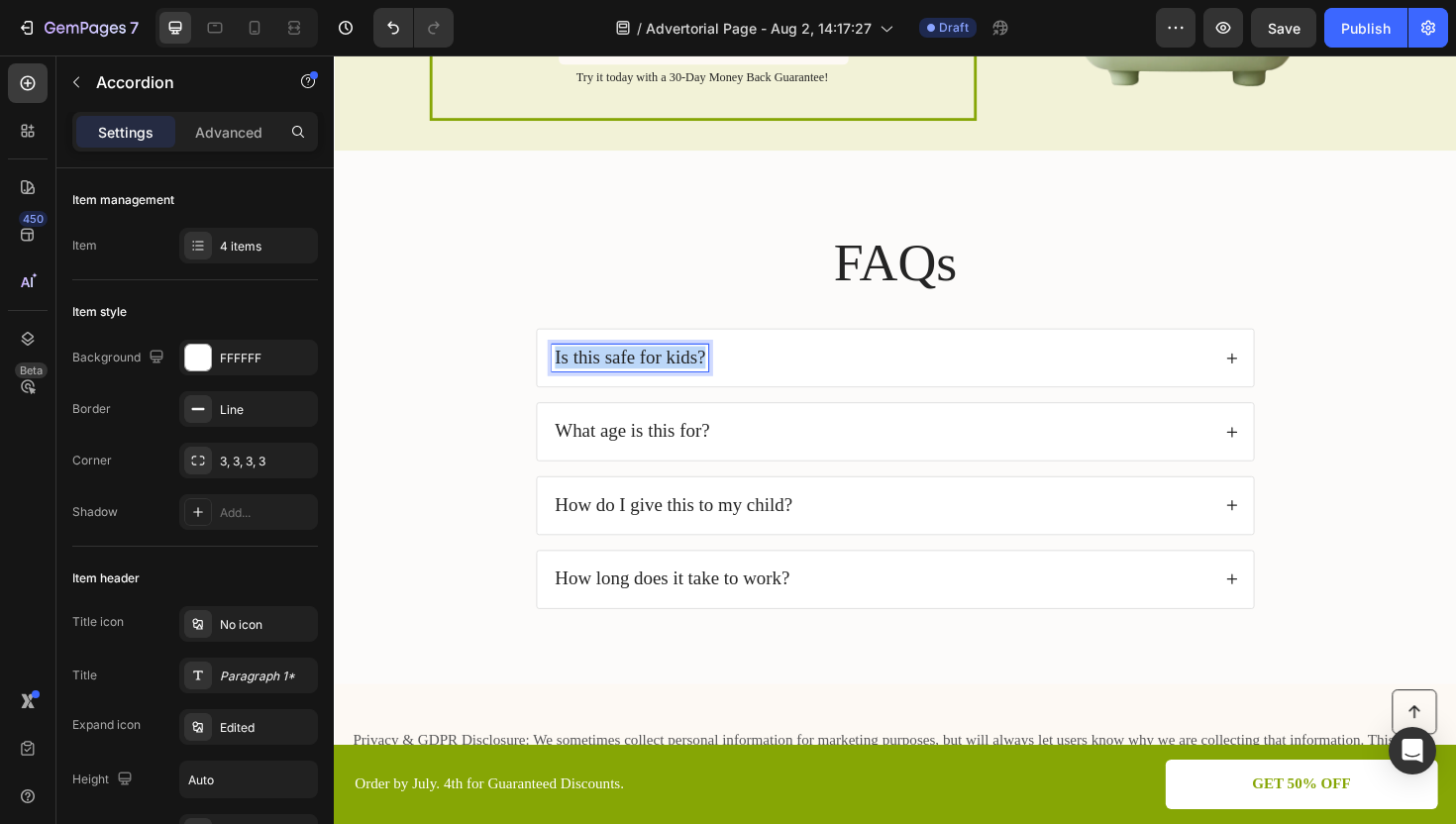 click on "Is this safe for kids?" at bounding box center (647, 374) 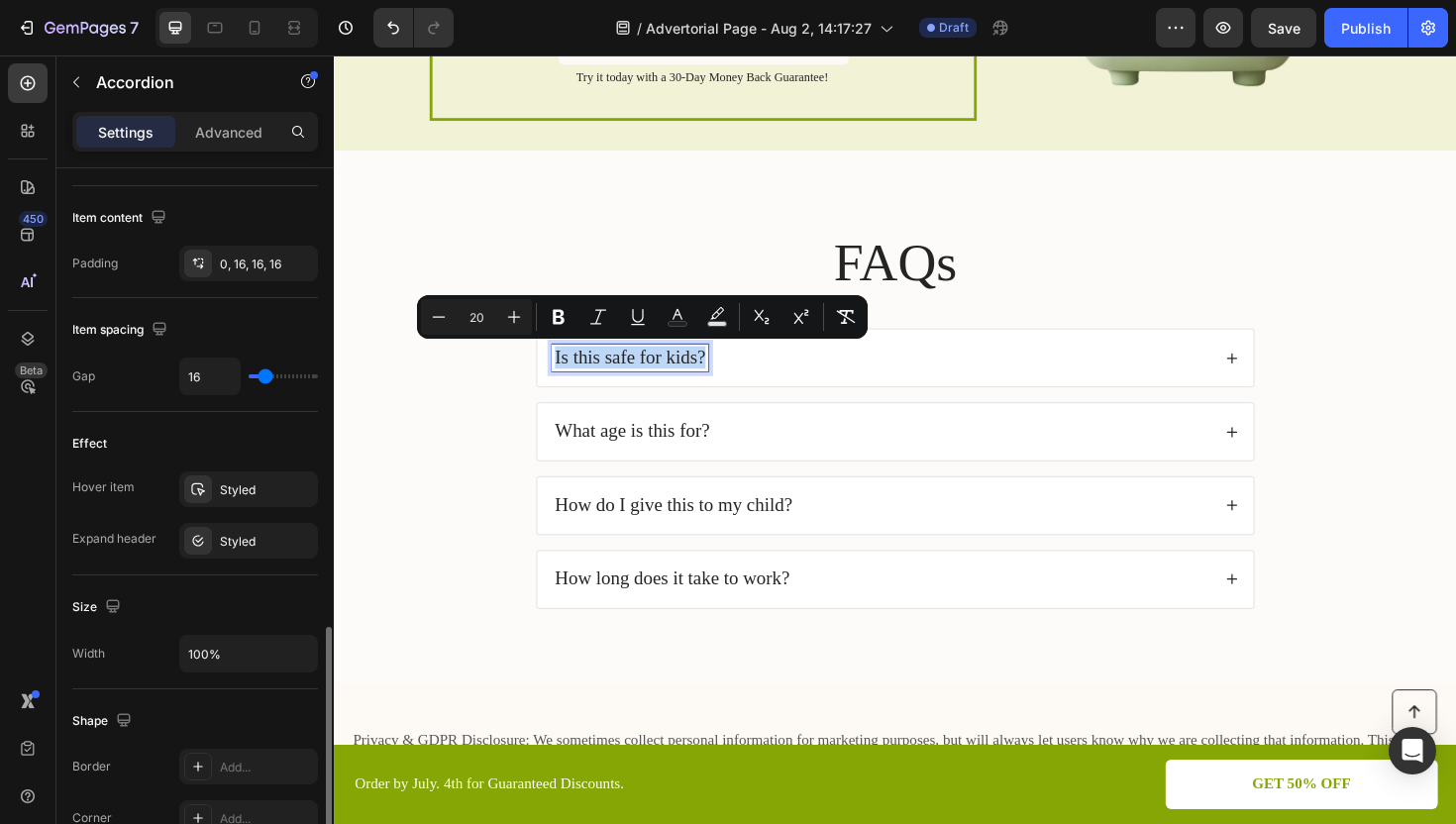 scroll, scrollTop: 765, scrollLeft: 0, axis: vertical 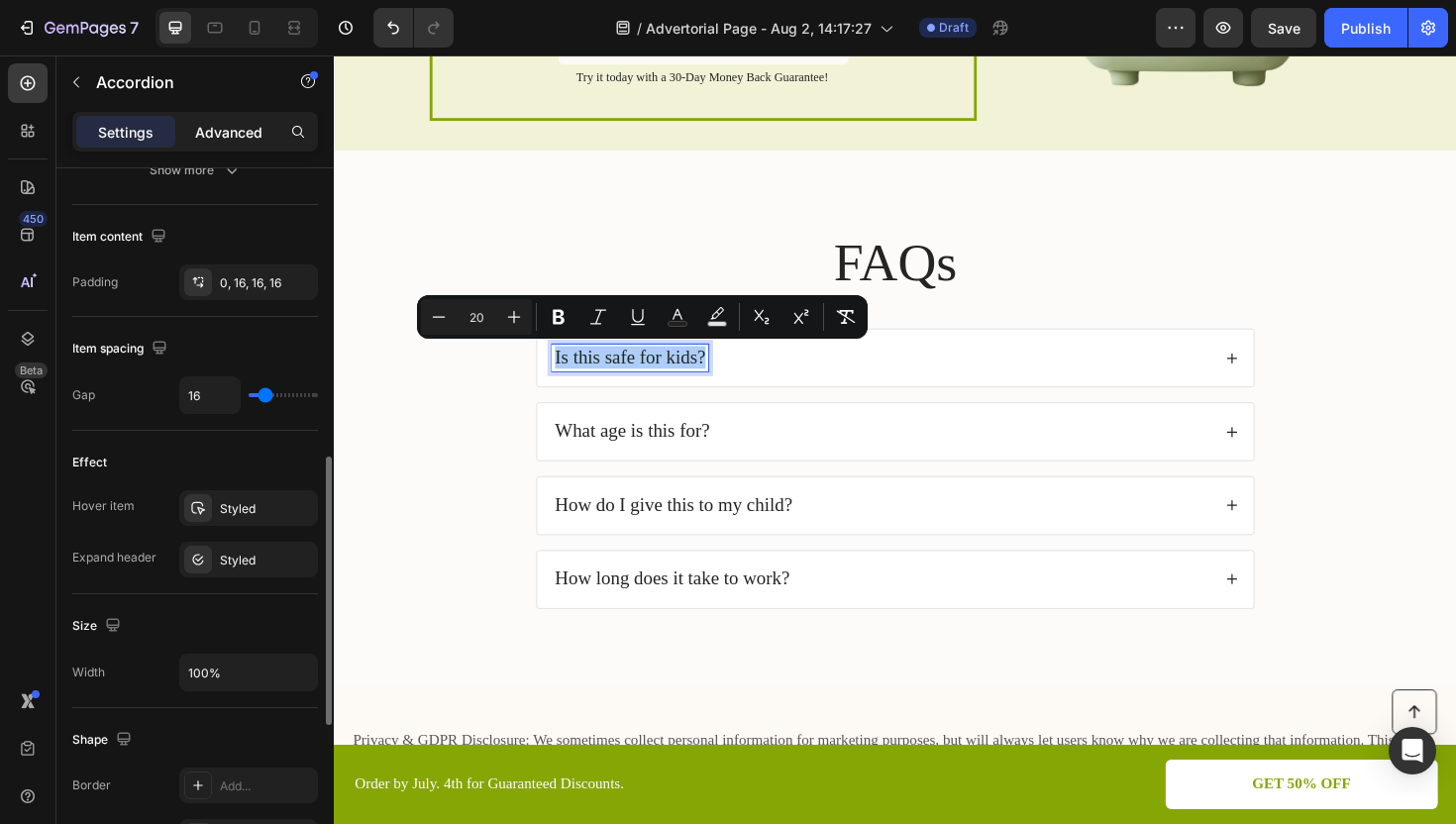 click on "Advanced" 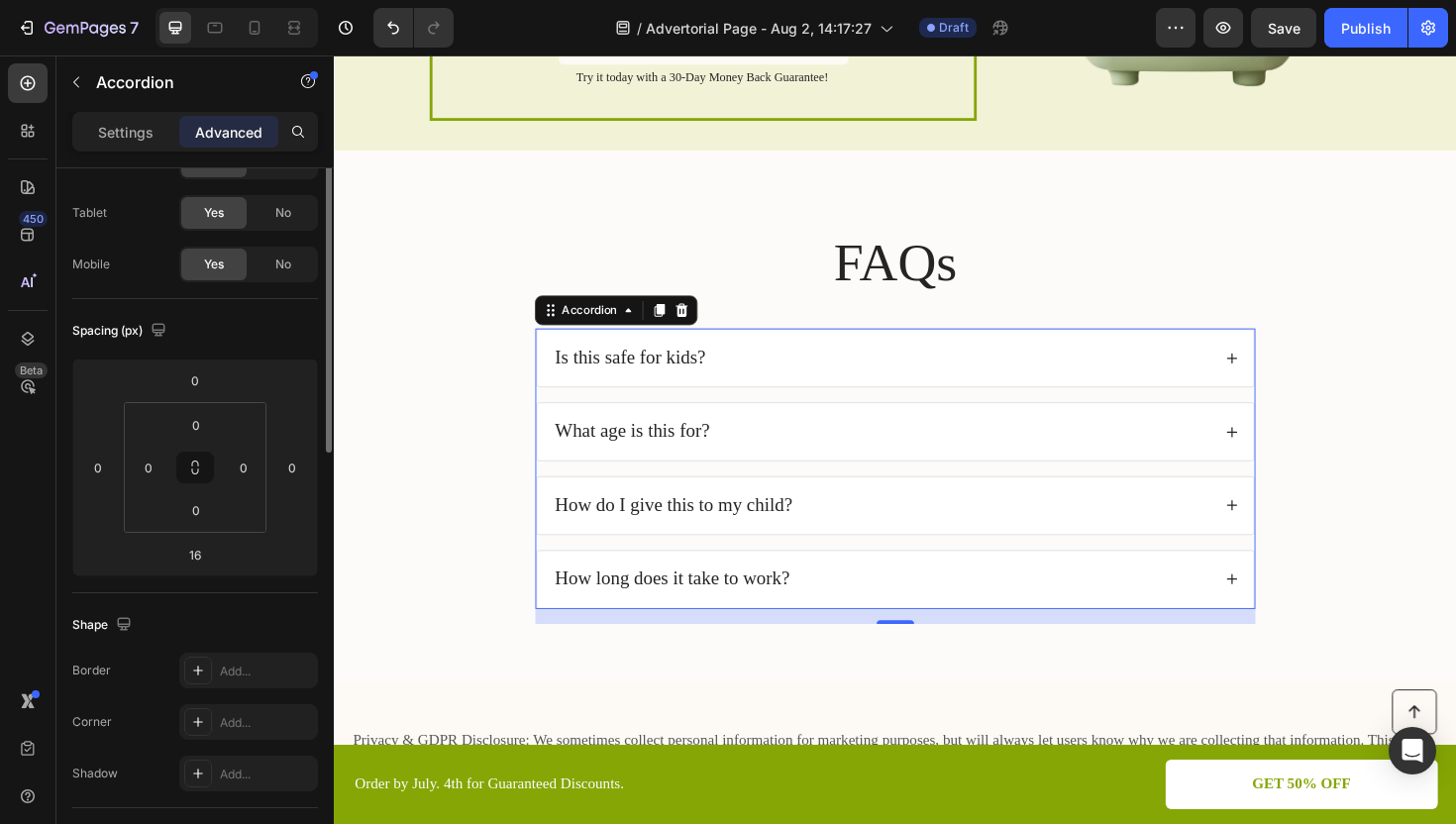 scroll, scrollTop: 0, scrollLeft: 0, axis: both 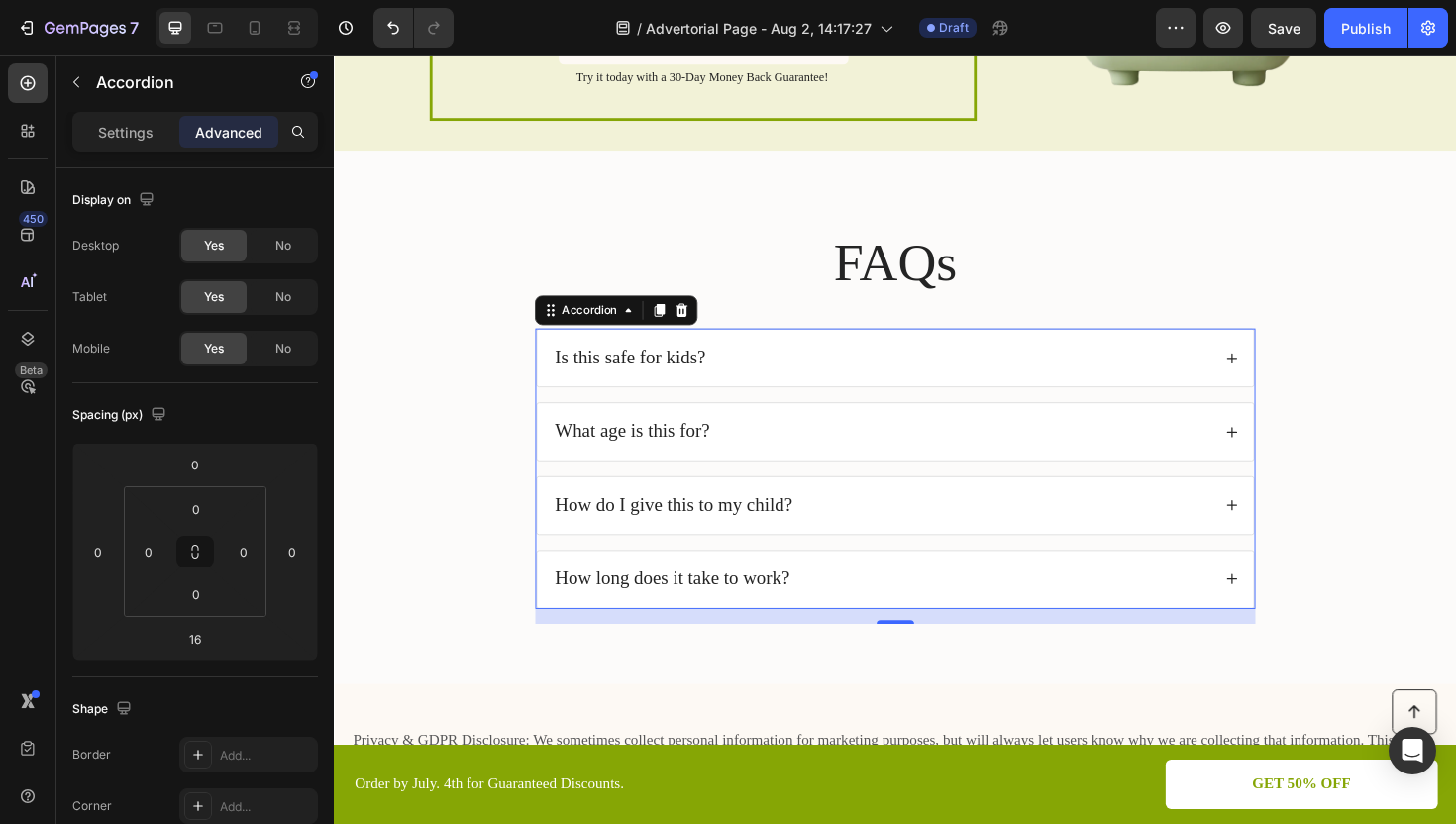 click on "Is this safe for kids?" at bounding box center (913, 375) 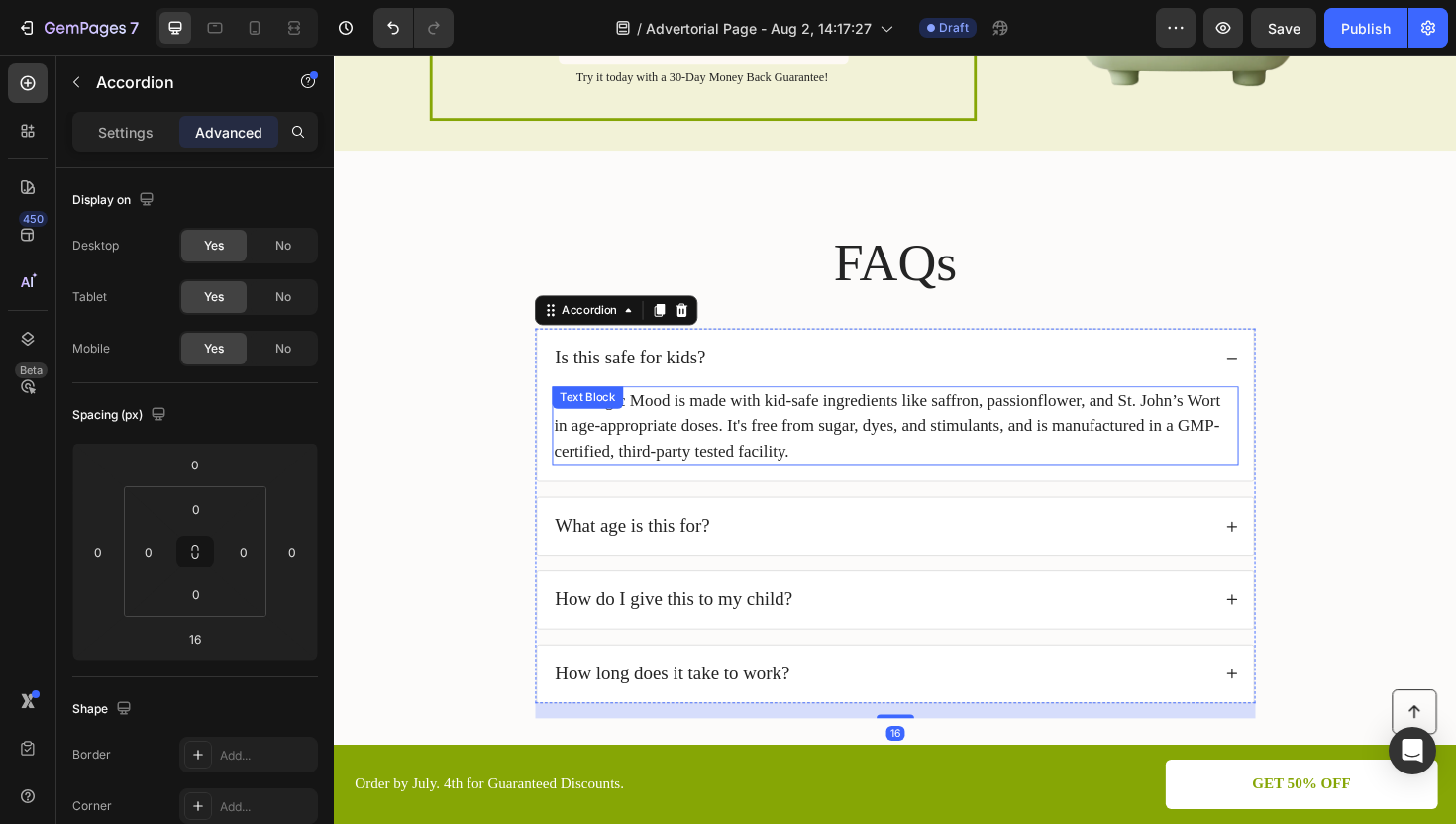 click on "Yes.  Magic Mood is made with kid-safe ingredients like saffron, passionflower, and St. John’s Wort in age-appropriate doses. It's free from sugar, dyes, and stimulants, and is manufactured in a GMP-certified, third-party tested facility." at bounding box center [928, 448] 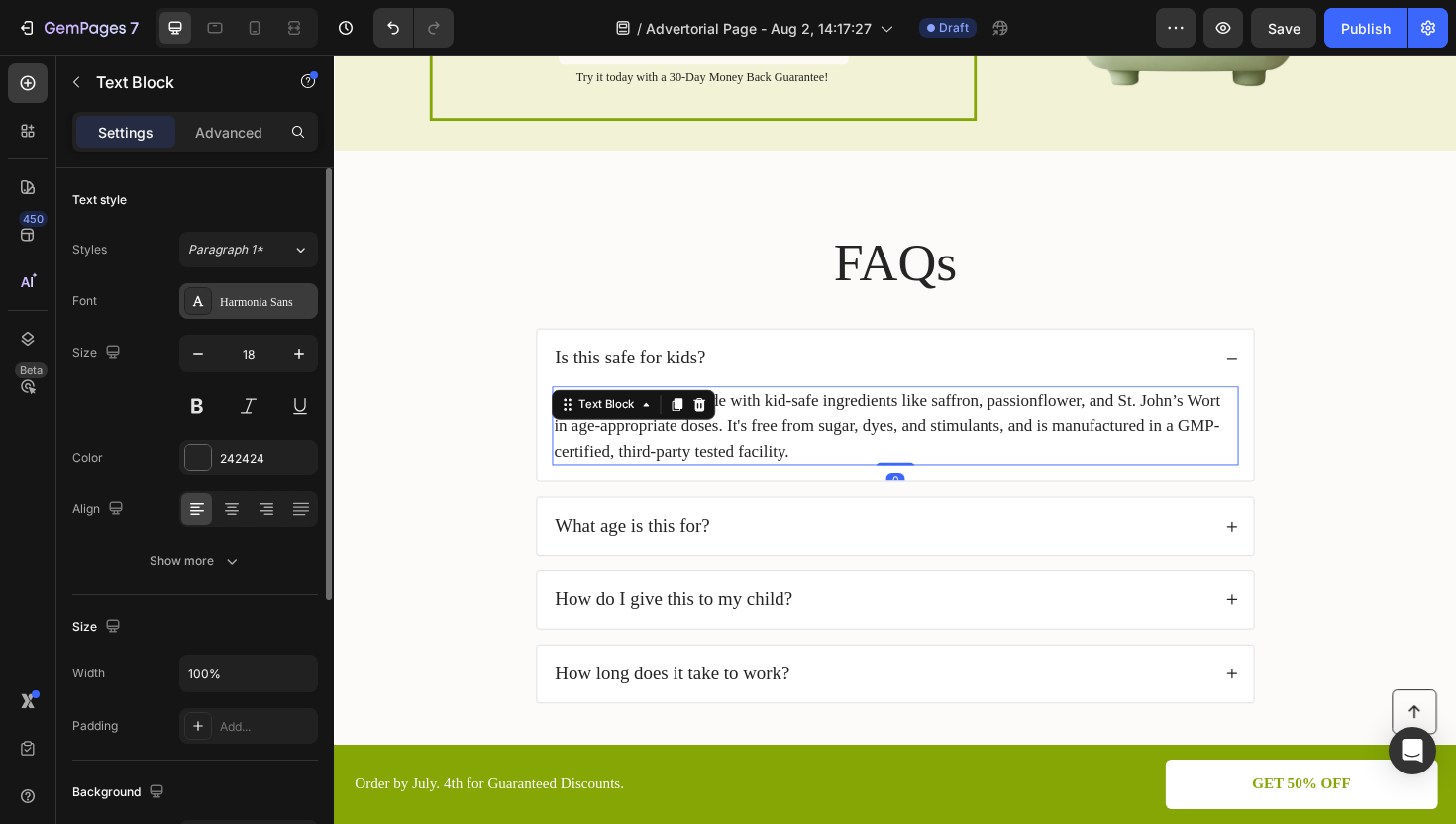 click on "Harmonia Sans" at bounding box center (266, 302) 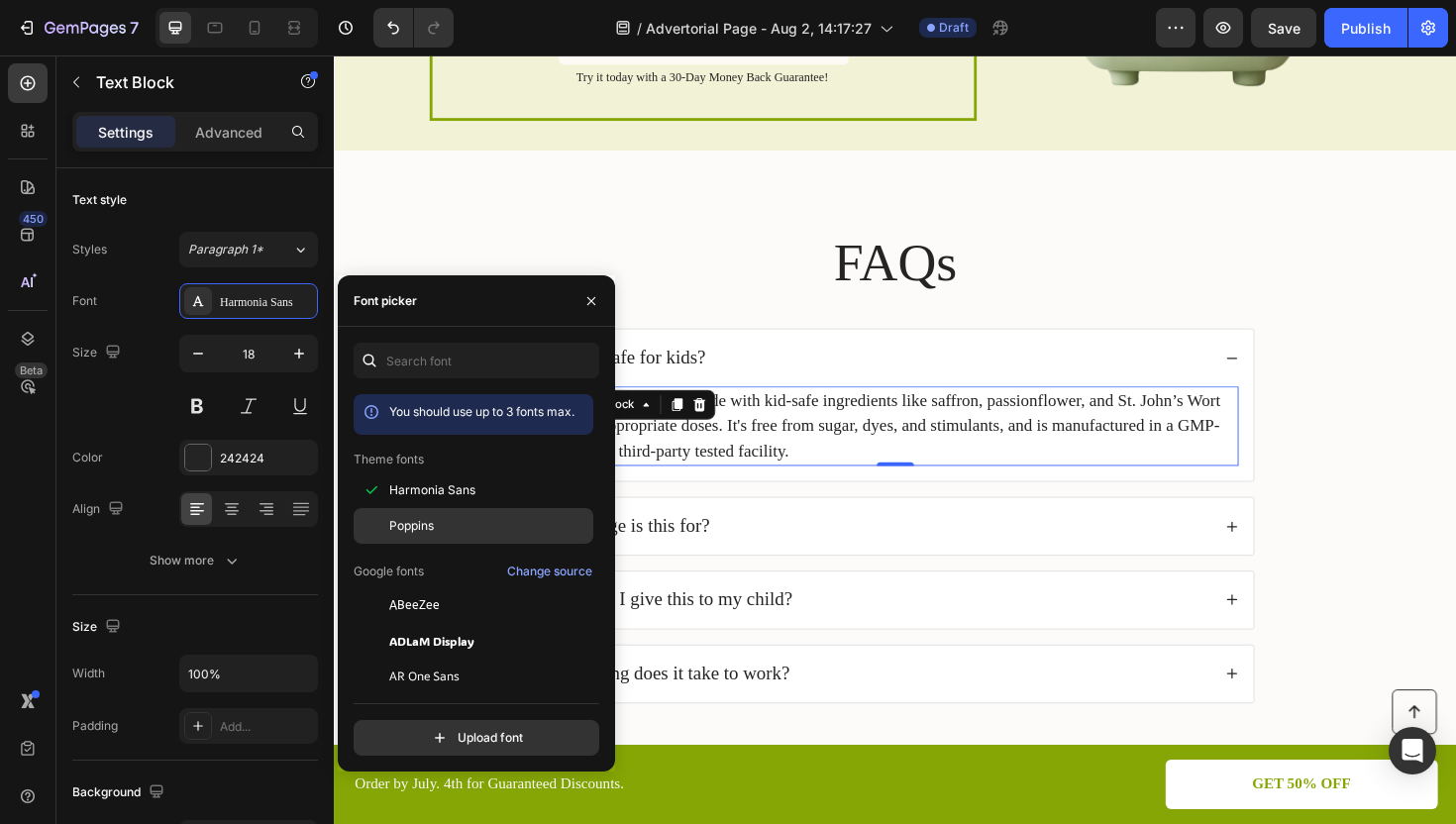 click on "Poppins" at bounding box center [489, 526] 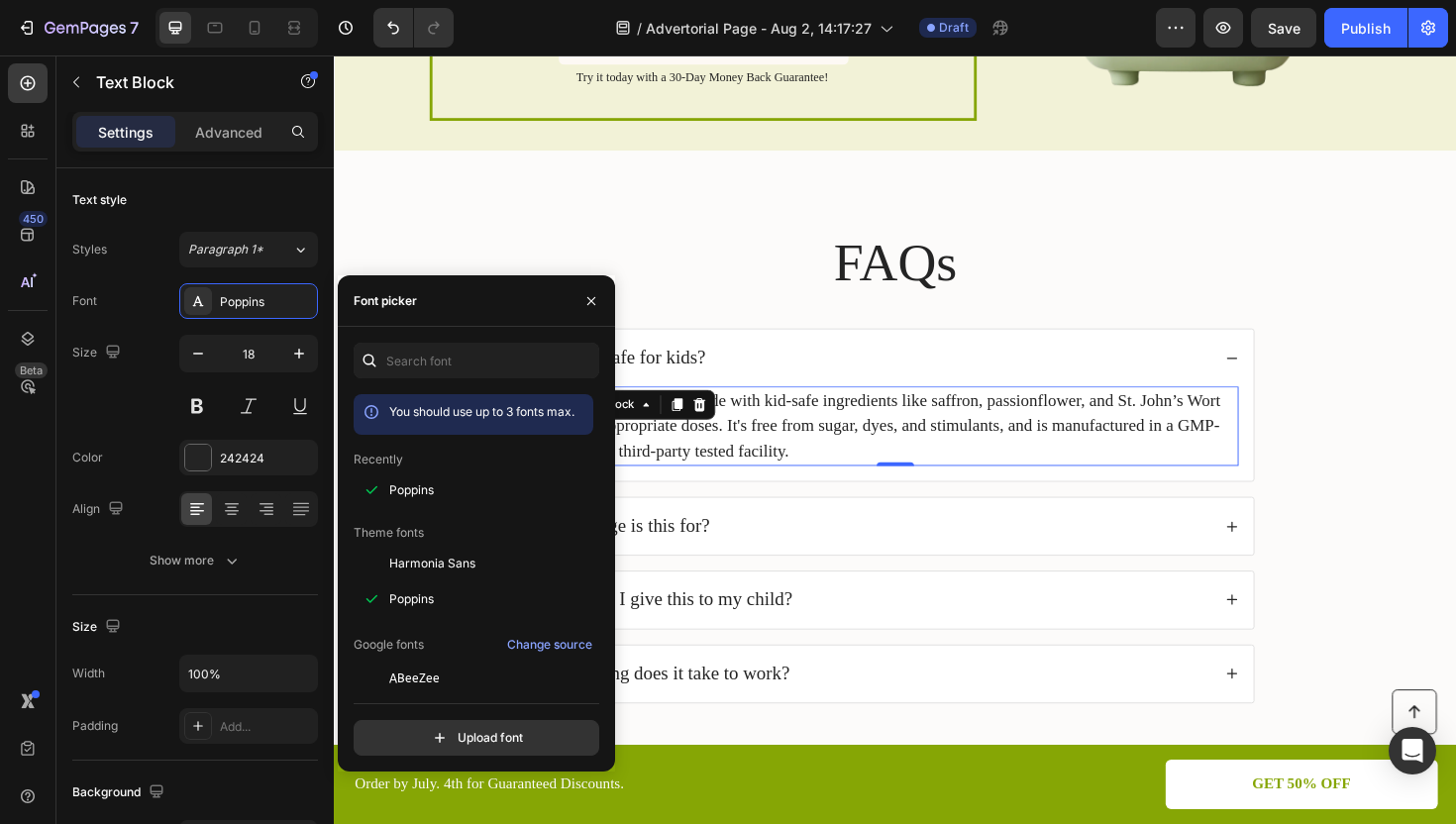 click on "FAQs" at bounding box center [928, 274] 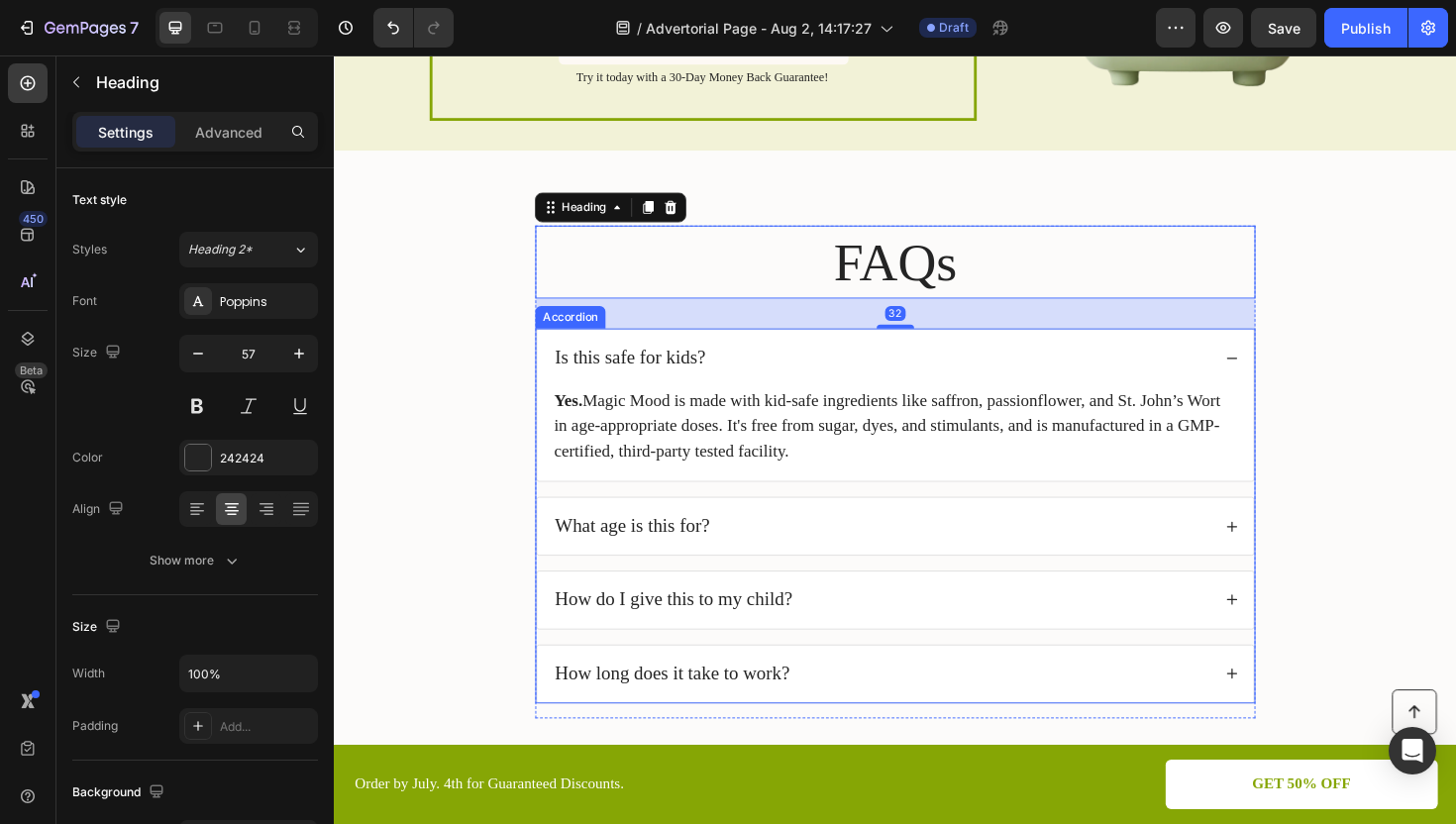 click on "Is this safe for kids?" at bounding box center [647, 374] 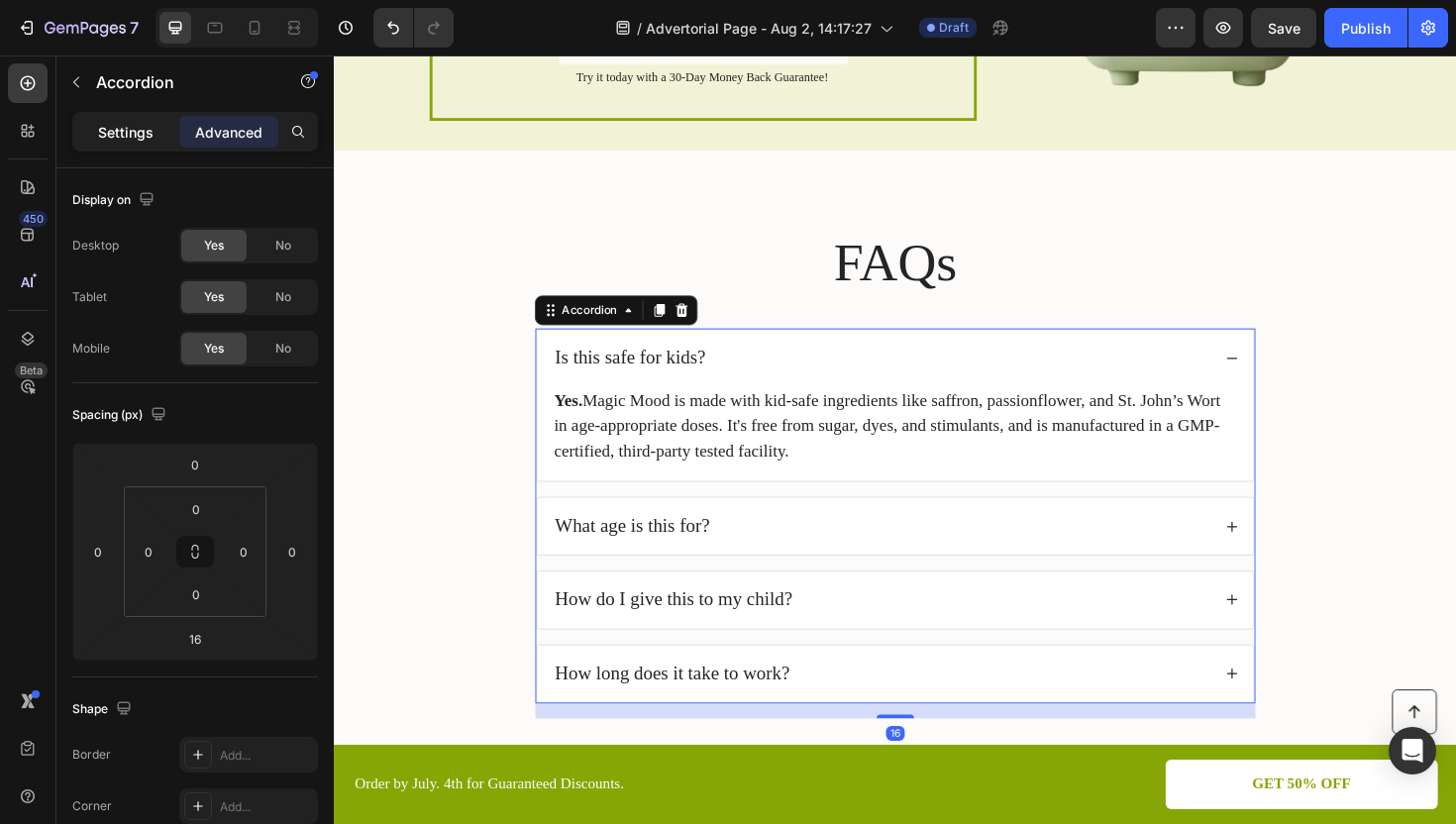 click on "Settings" at bounding box center (126, 132) 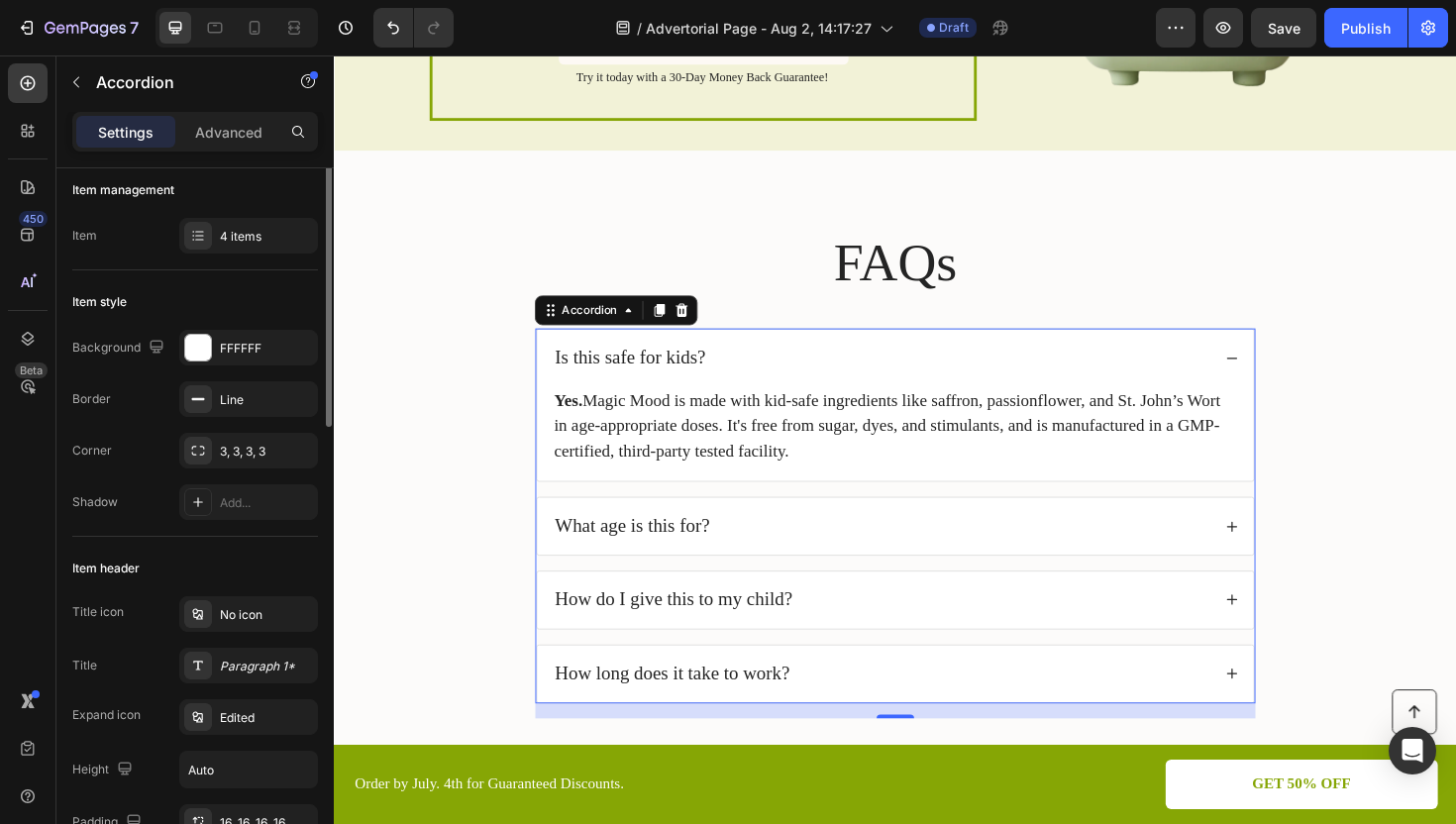 scroll, scrollTop: 0, scrollLeft: 0, axis: both 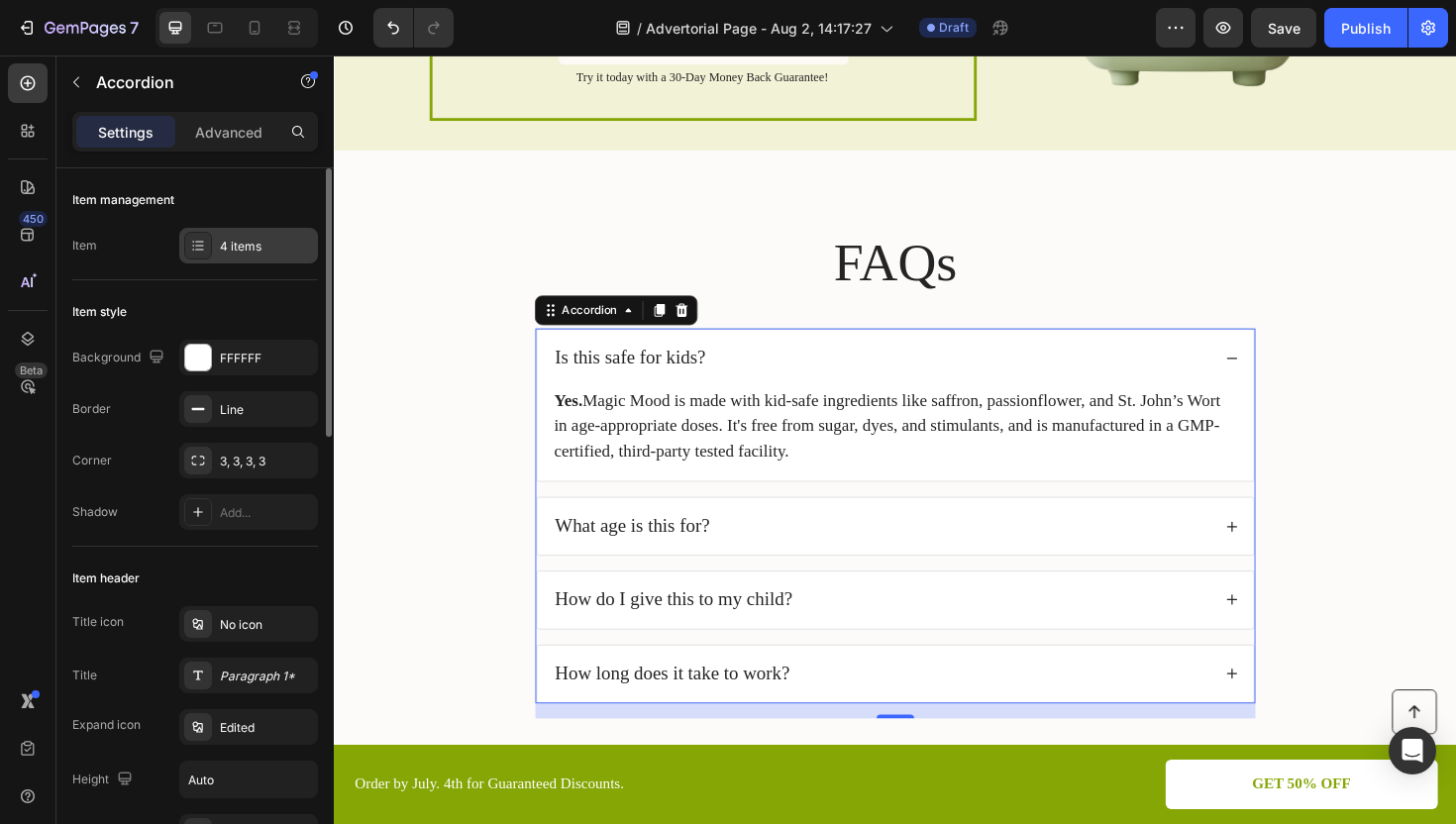 click on "4 items" at bounding box center (266, 247) 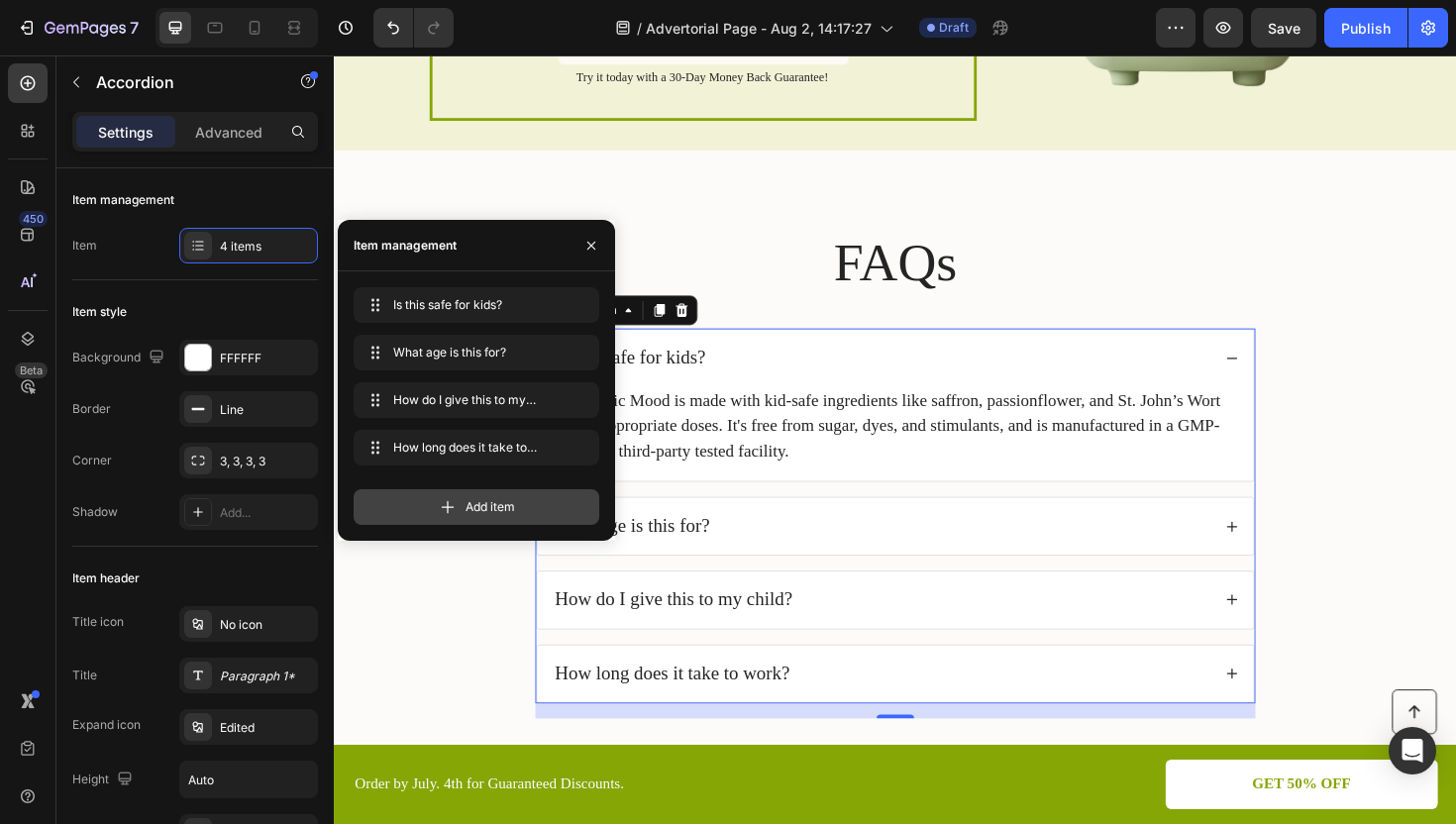 click 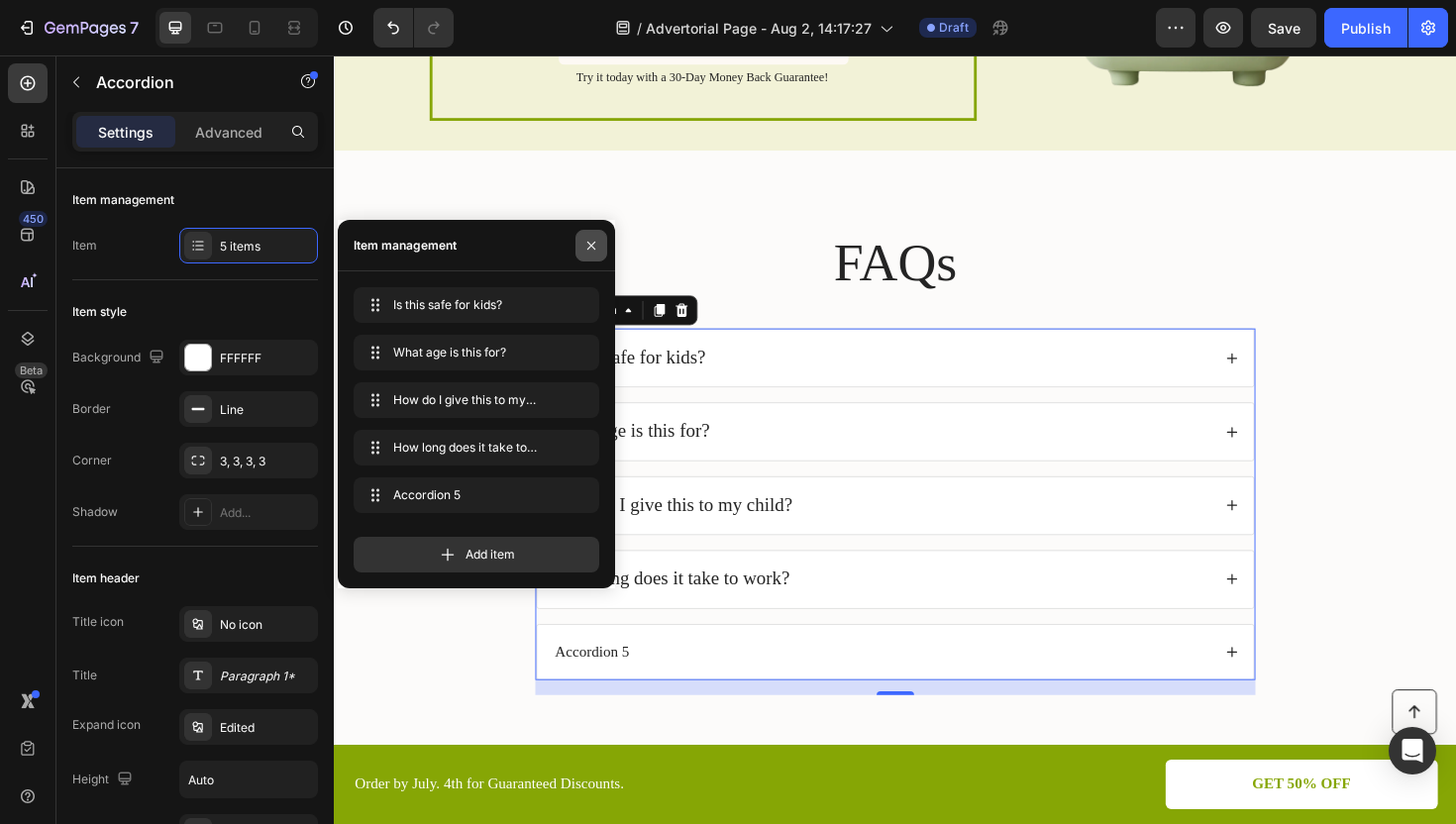 click 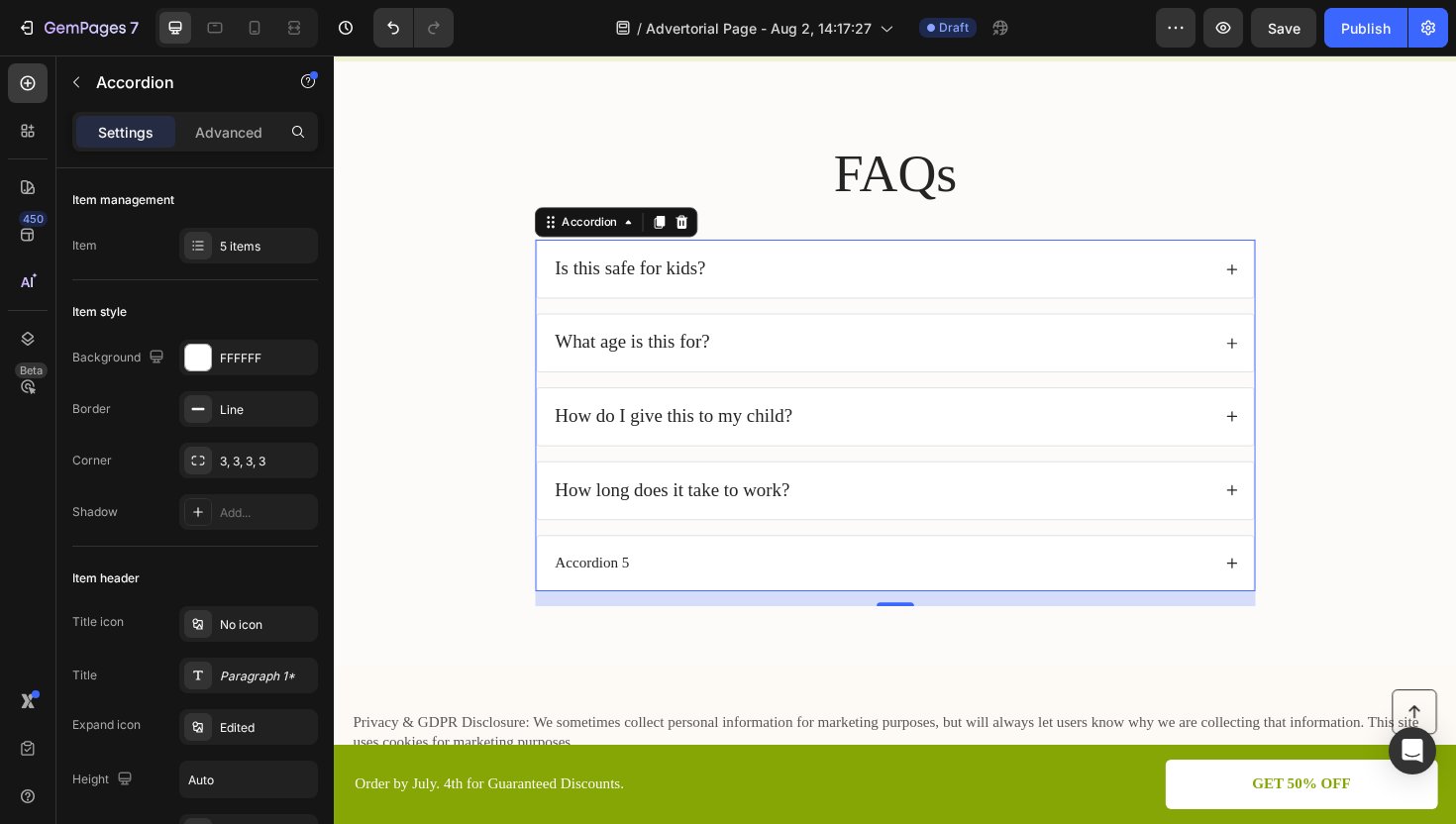 scroll, scrollTop: 4731, scrollLeft: 0, axis: vertical 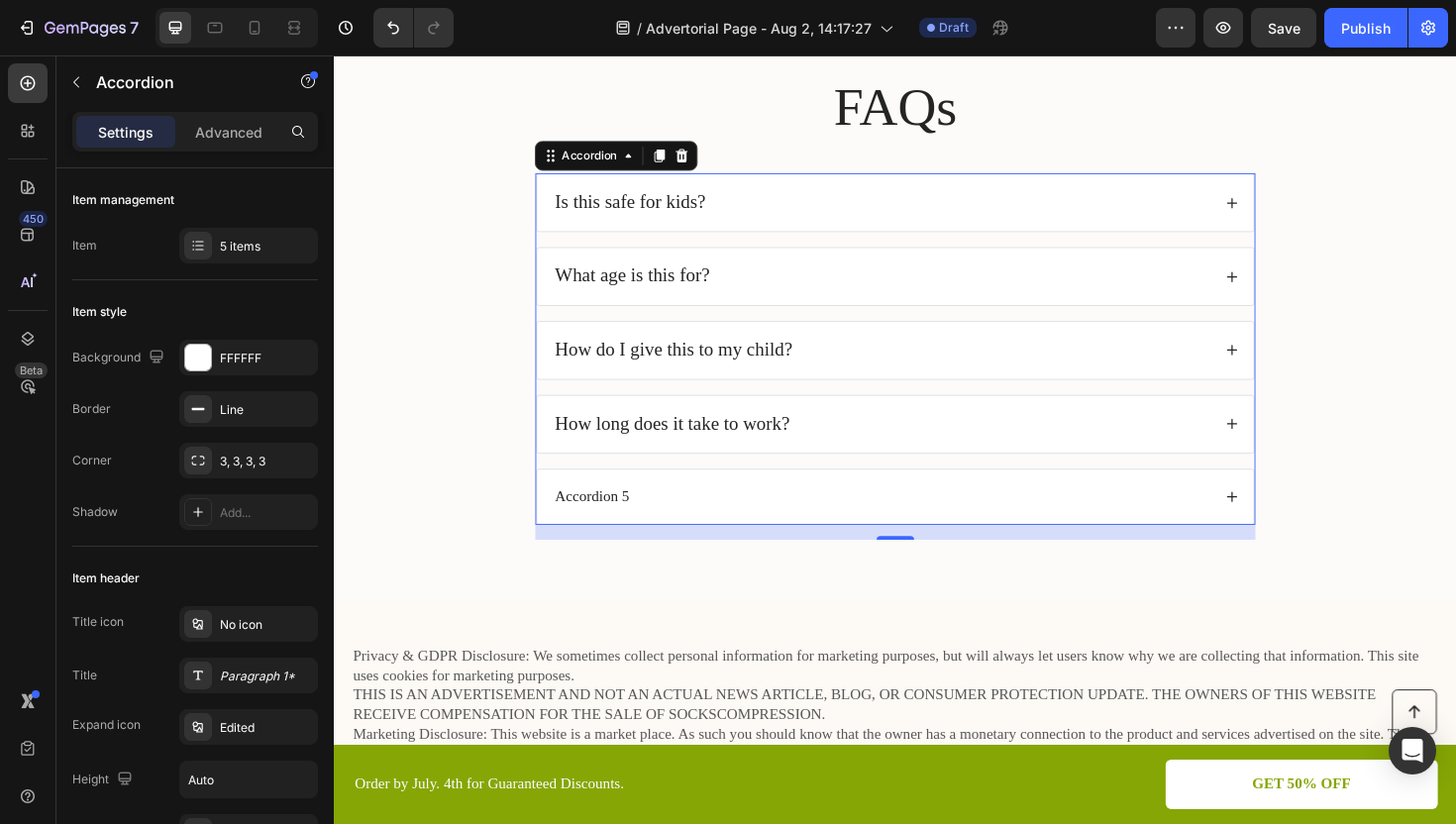 click on "Accordion 5" at bounding box center (607, 523) 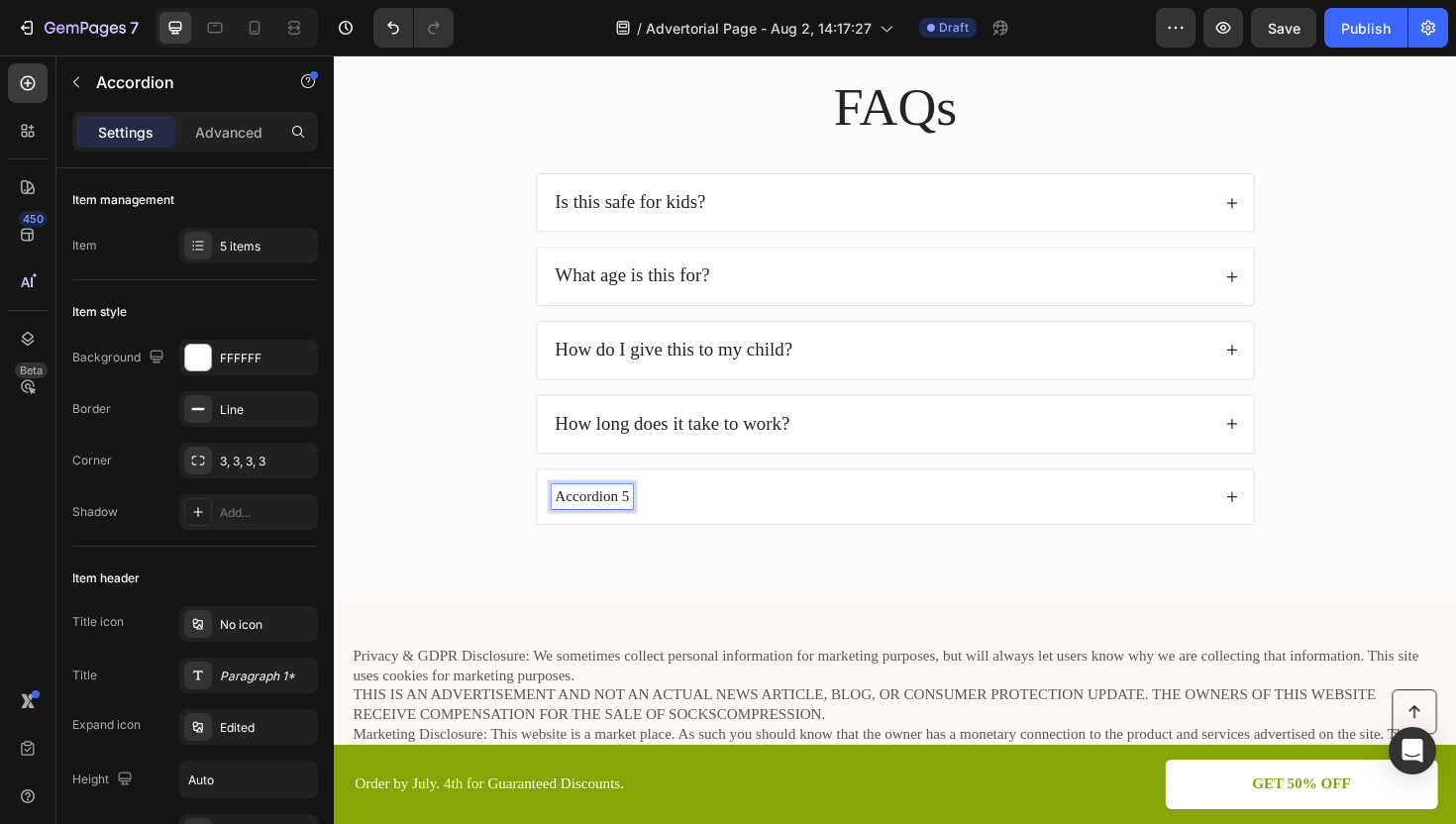 click on "Accordion 5" at bounding box center [607, 523] 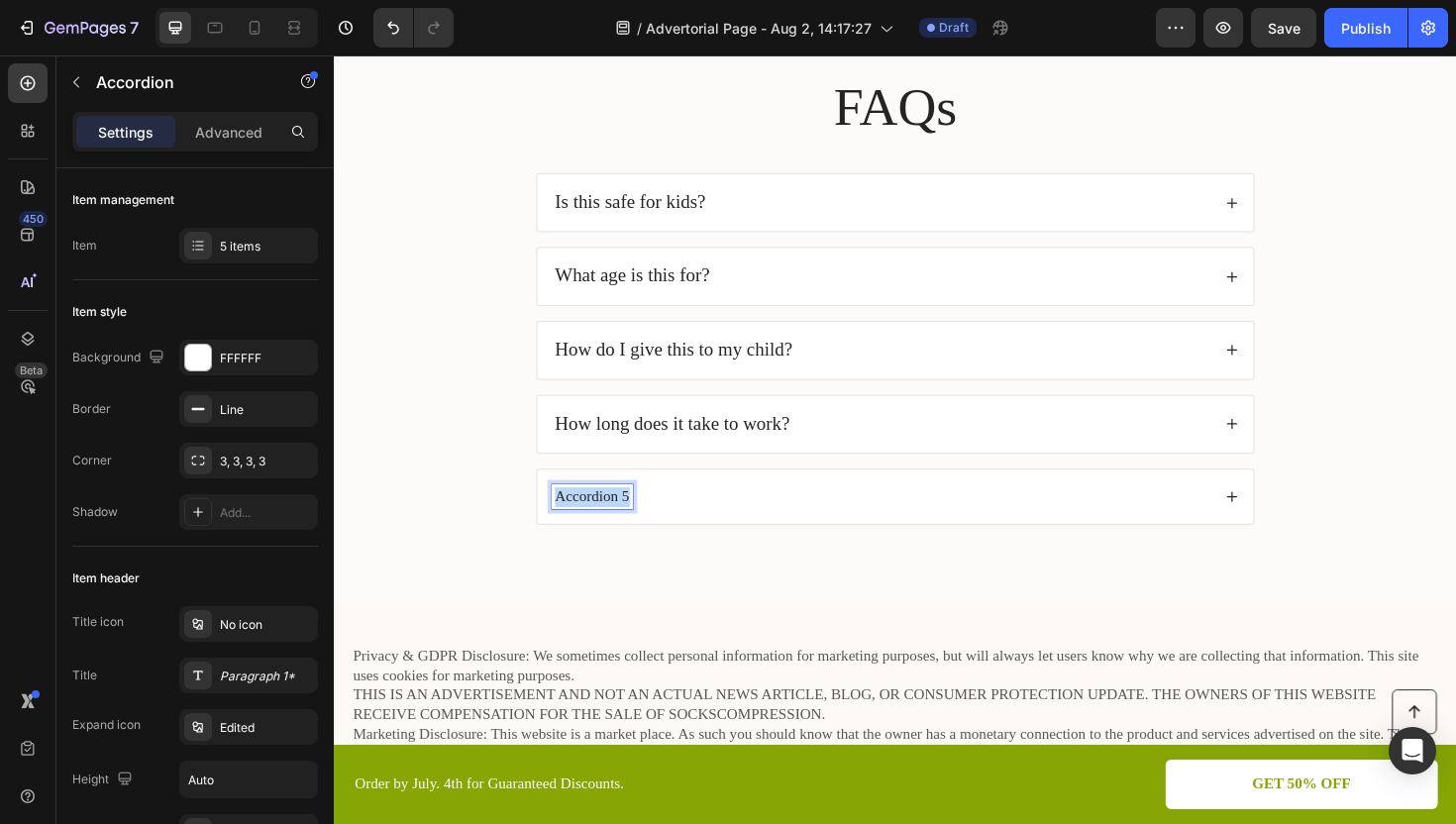 click on "Accordion 5" at bounding box center (607, 523) 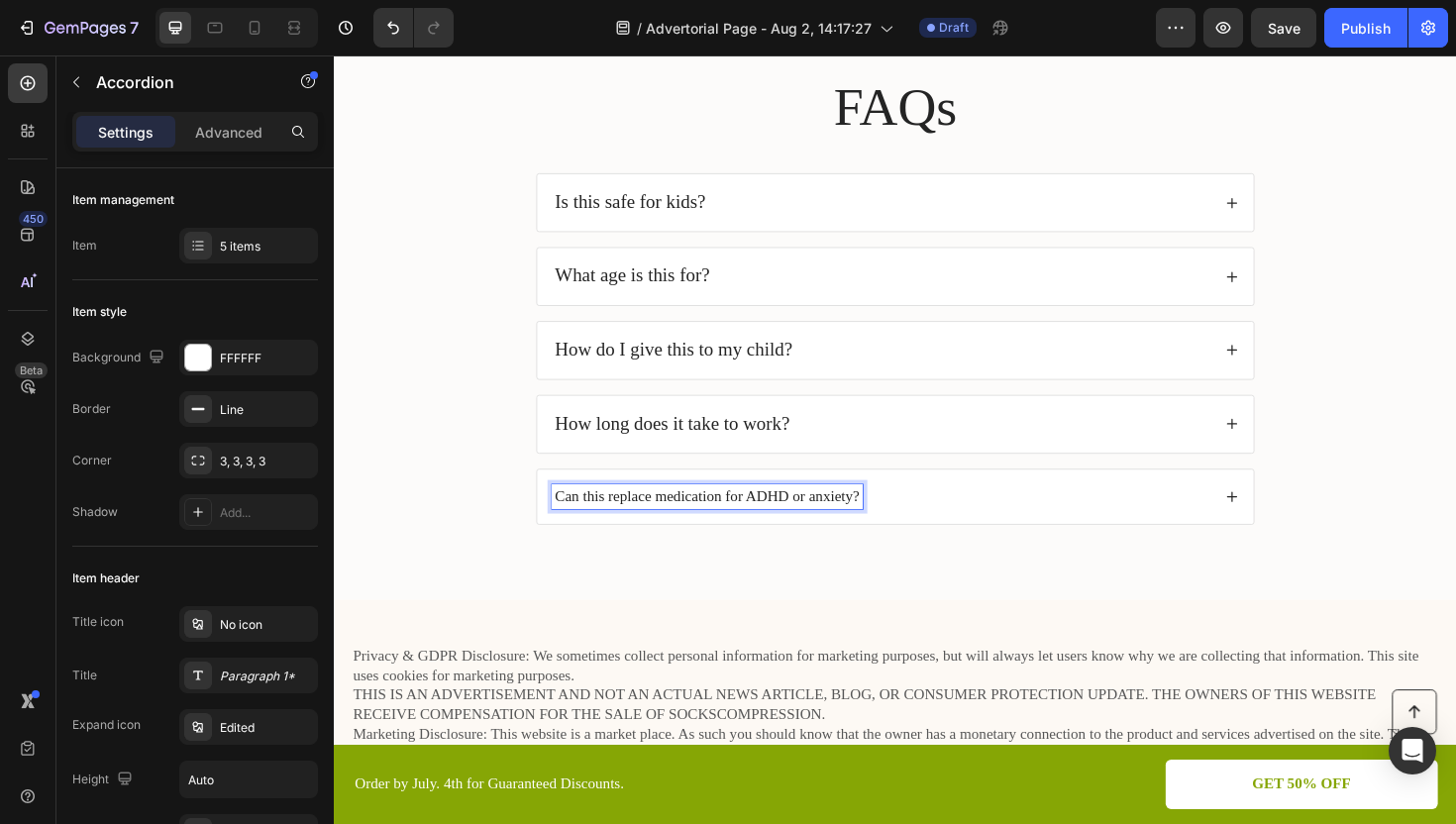 click on "Can this replace medication for ADHD or anxiety?" at bounding box center (729, 523) 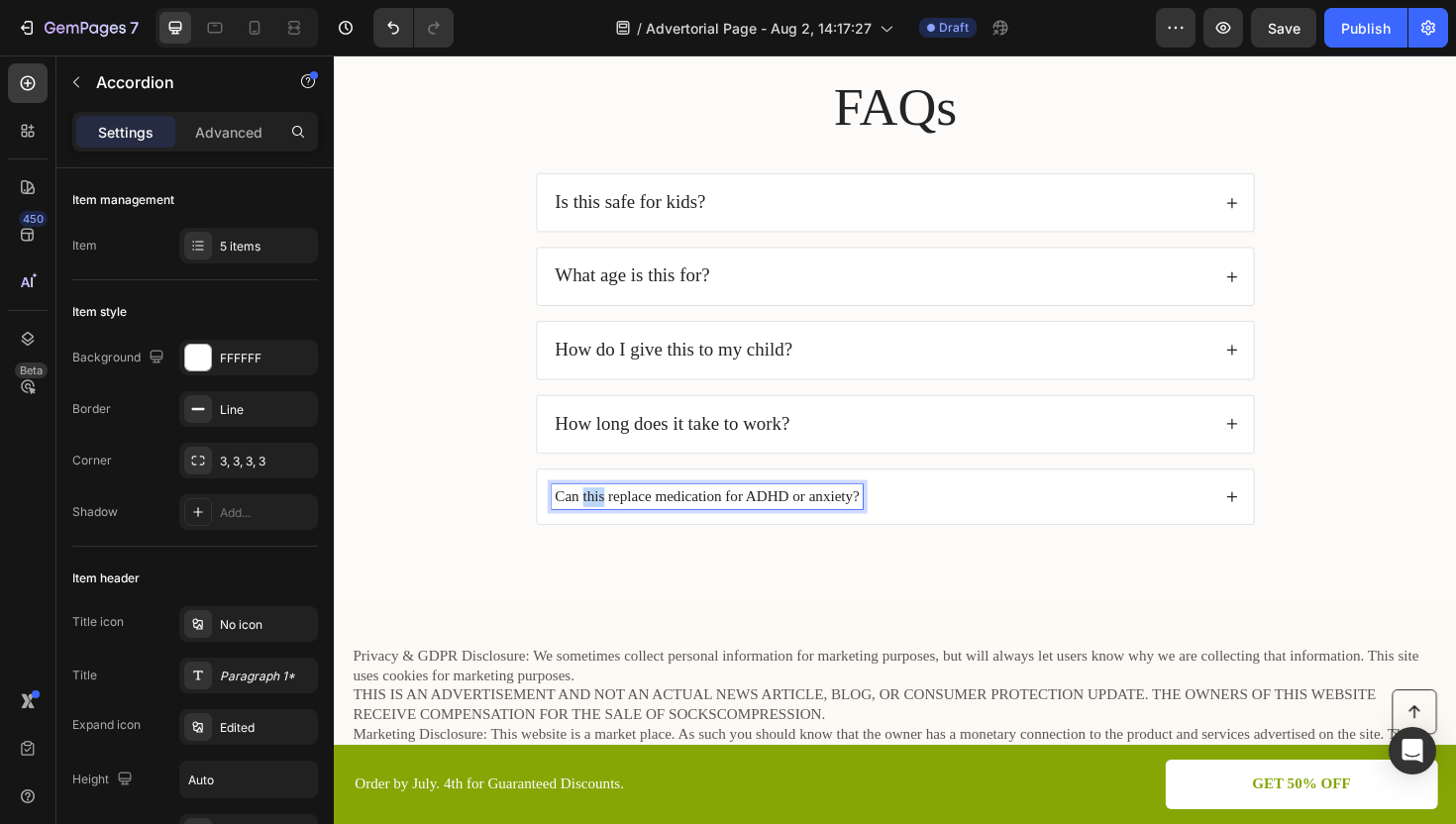 click on "Can this replace medication for ADHD or anxiety?" at bounding box center [729, 523] 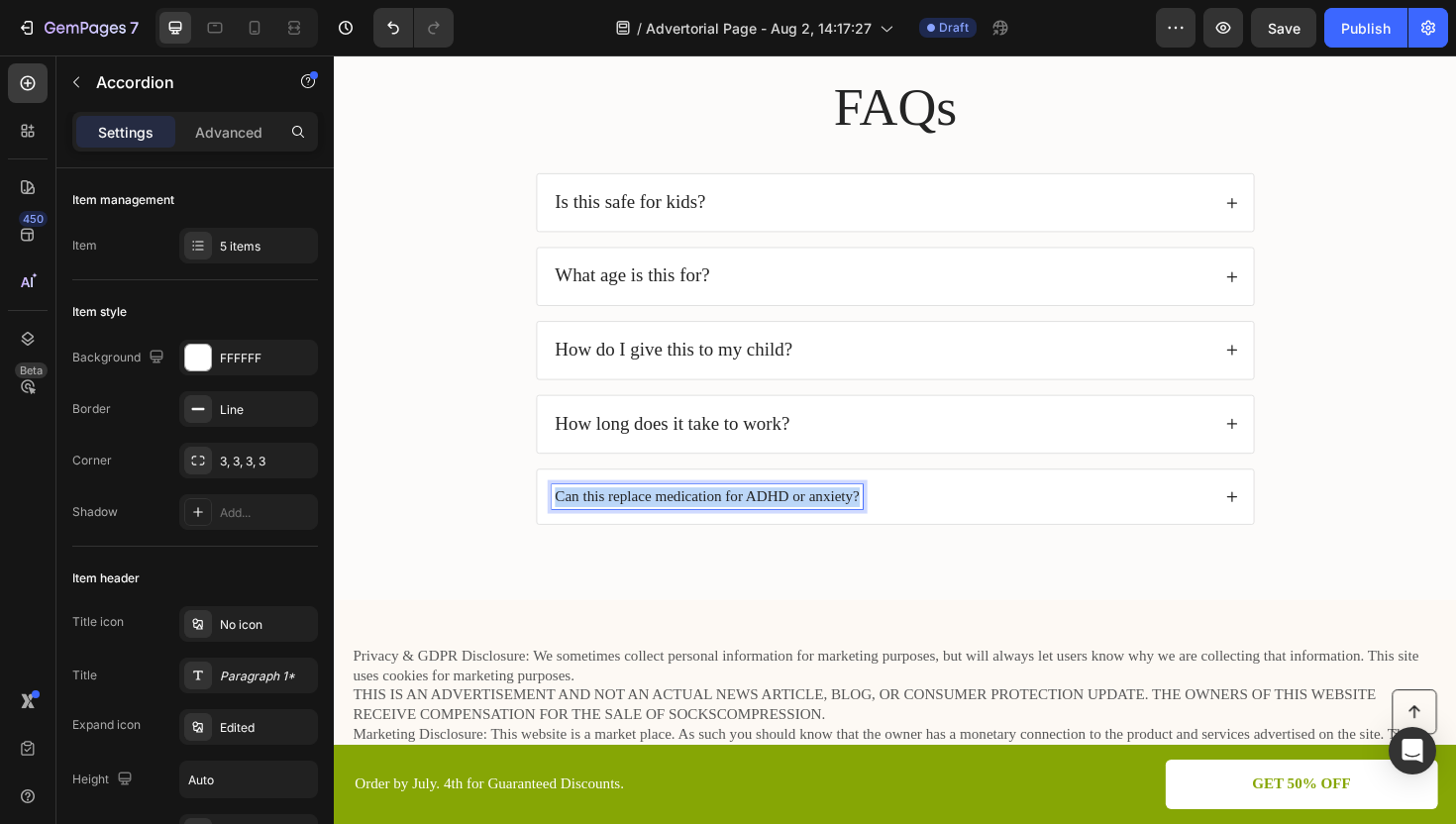 click on "Can this replace medication for ADHD or anxiety?" at bounding box center [729, 523] 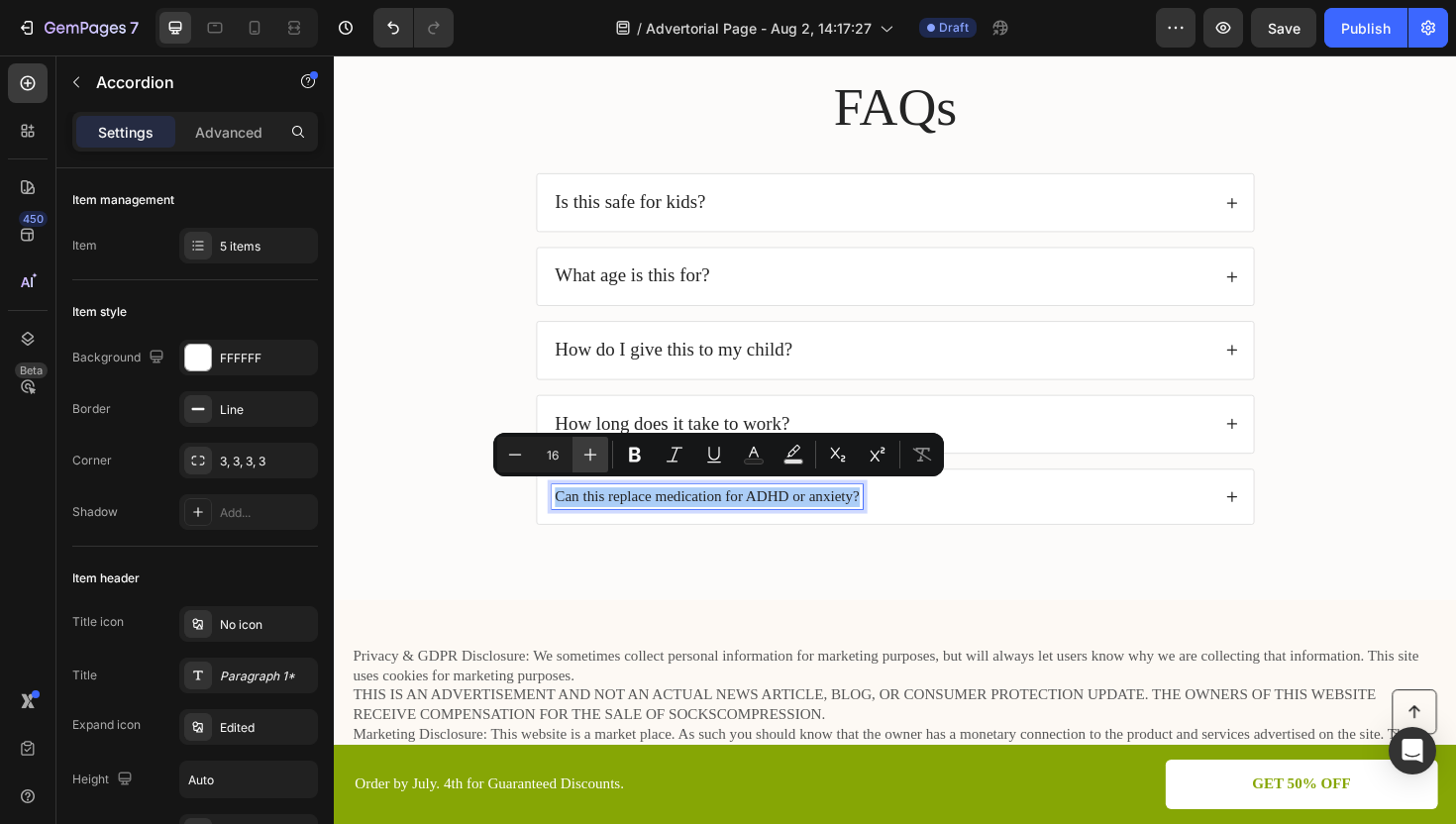click 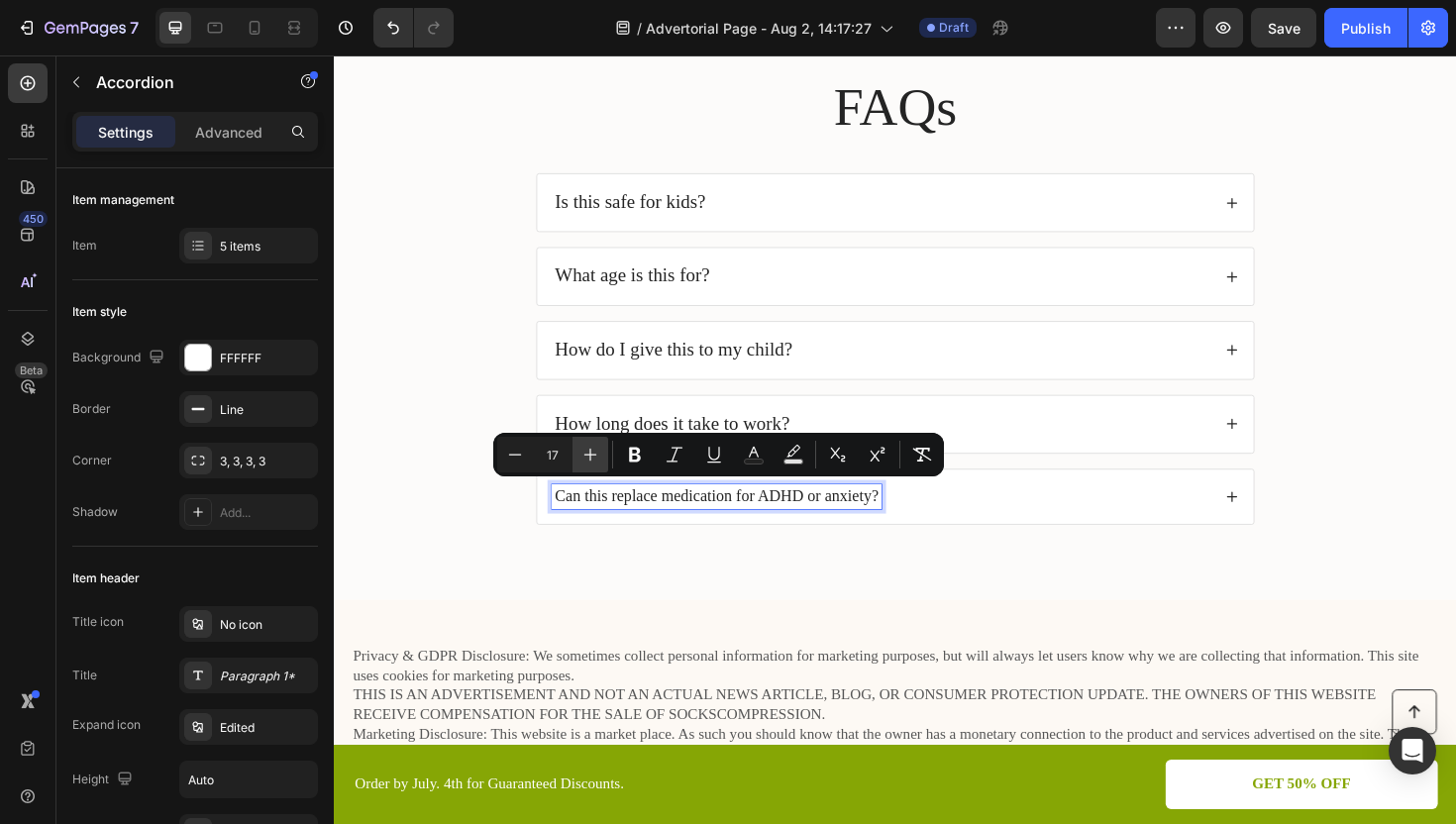 click 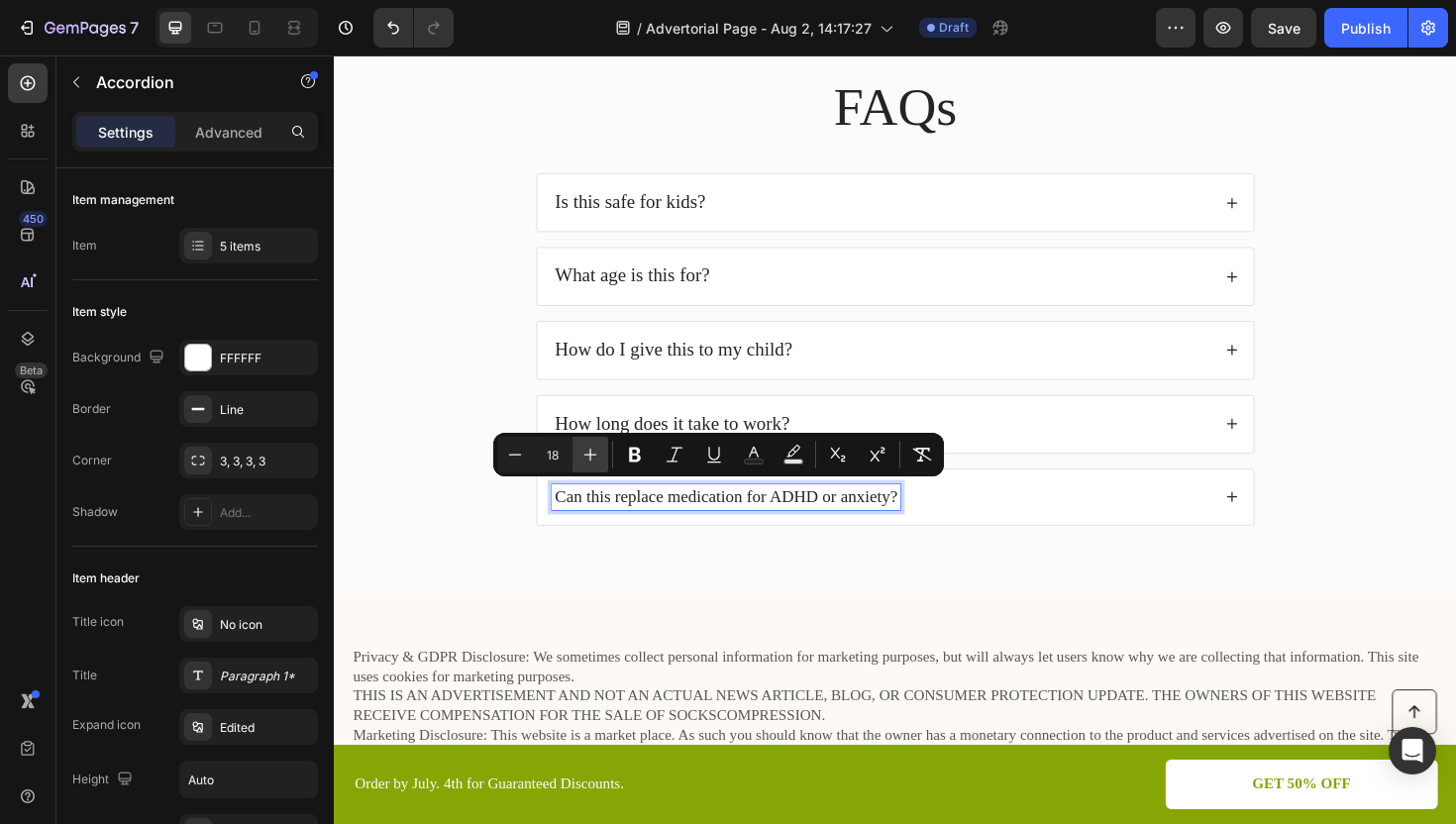 click 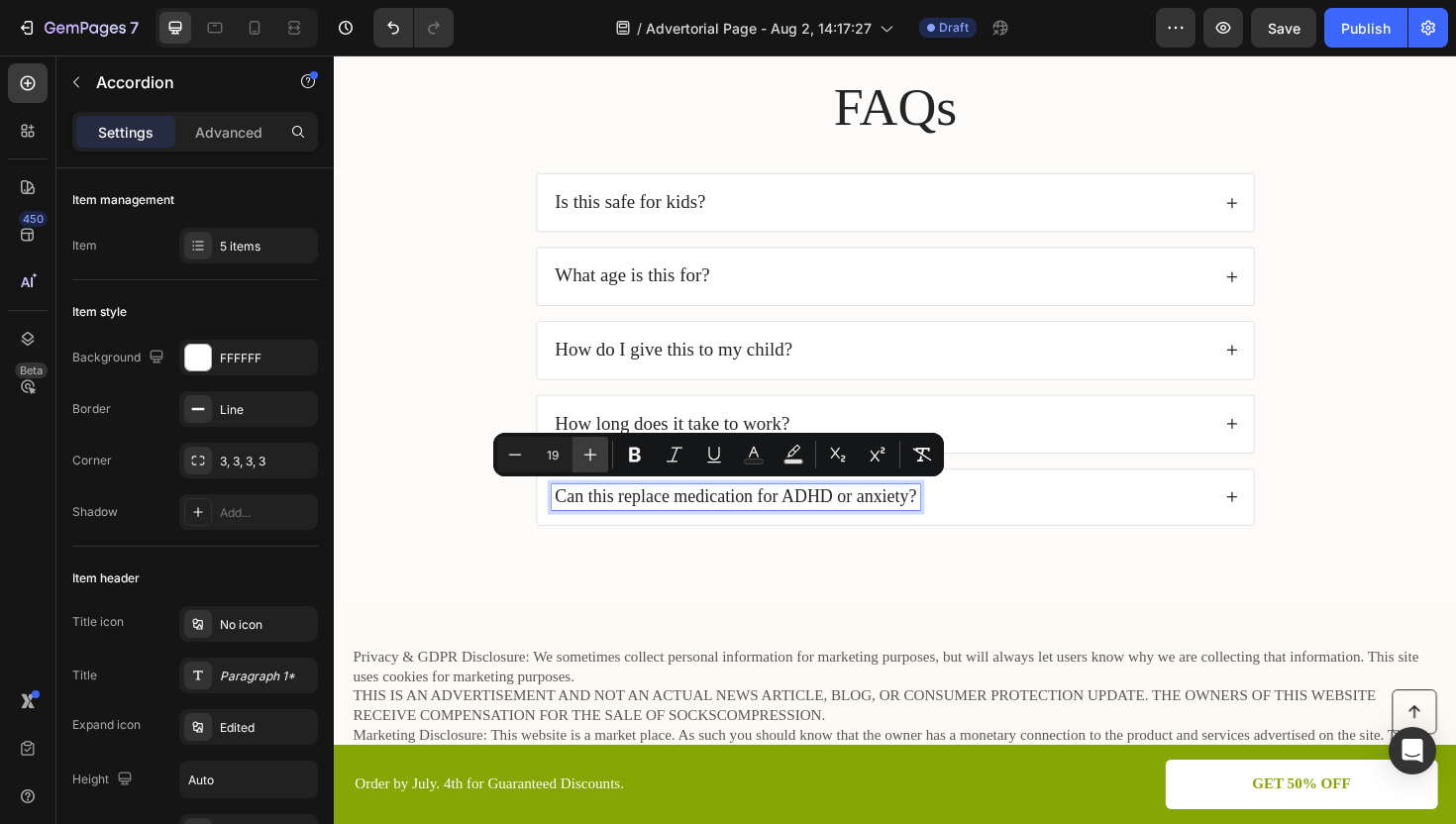 click 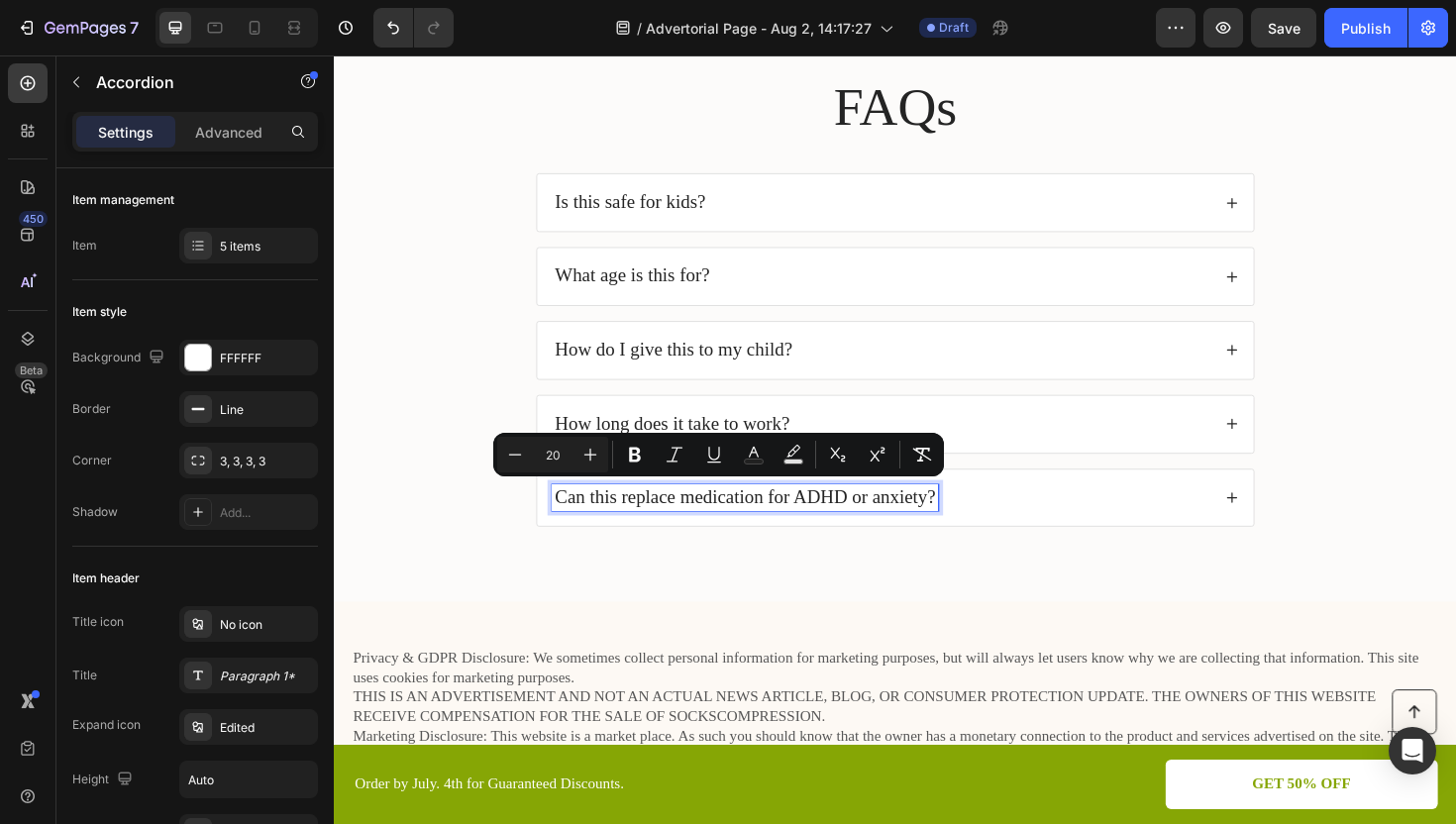 click on "FAQs Heading
Is this safe for kids?
What age is this for?
How do I give this to my child?
How long does it take to work?
Can this replace medication for ADHD or anxiety? Accordion   16 Row" at bounding box center [928, 329] 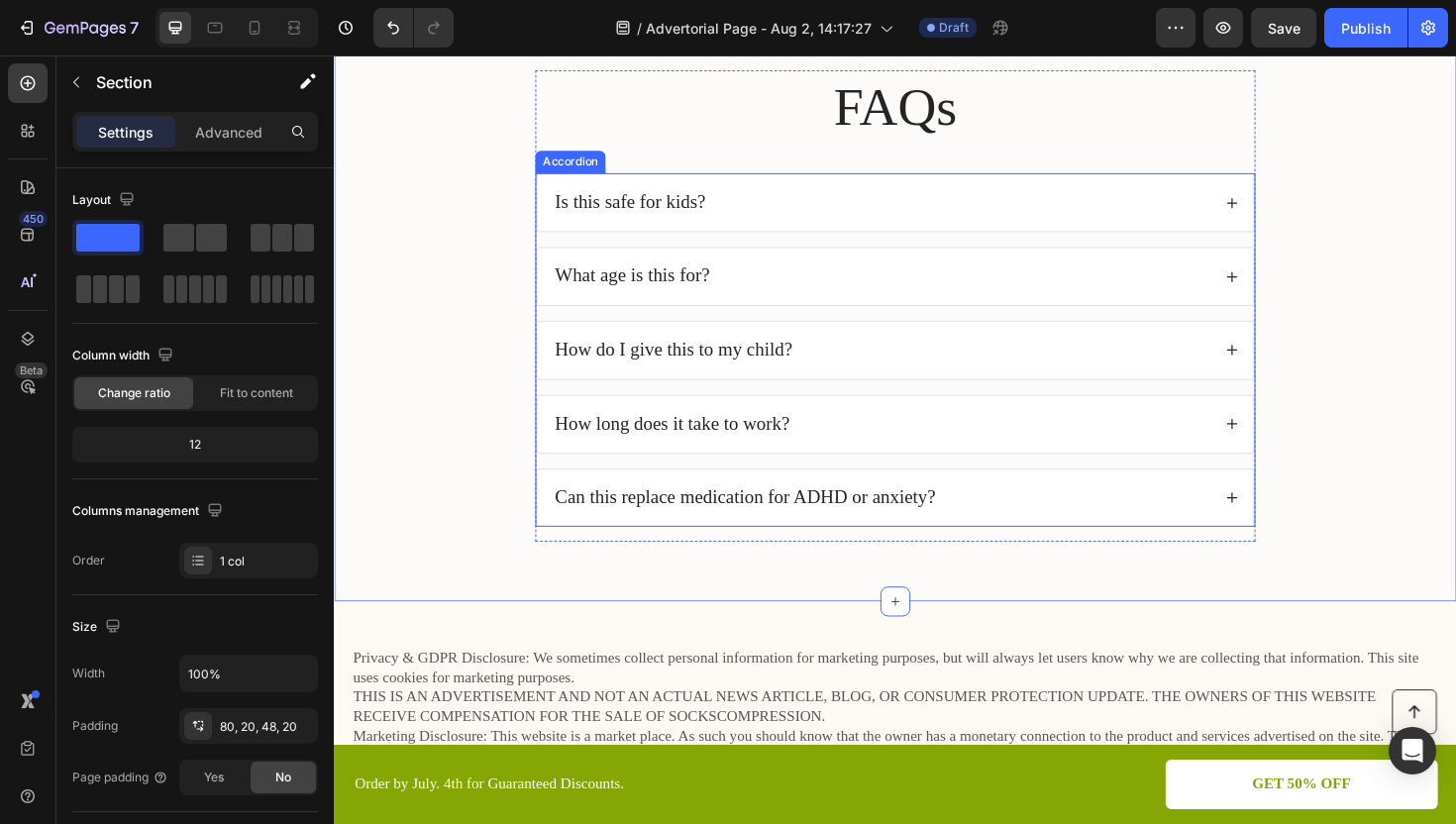 click on "Can this replace medication for ADHD or anxiety?" at bounding box center (913, 524) 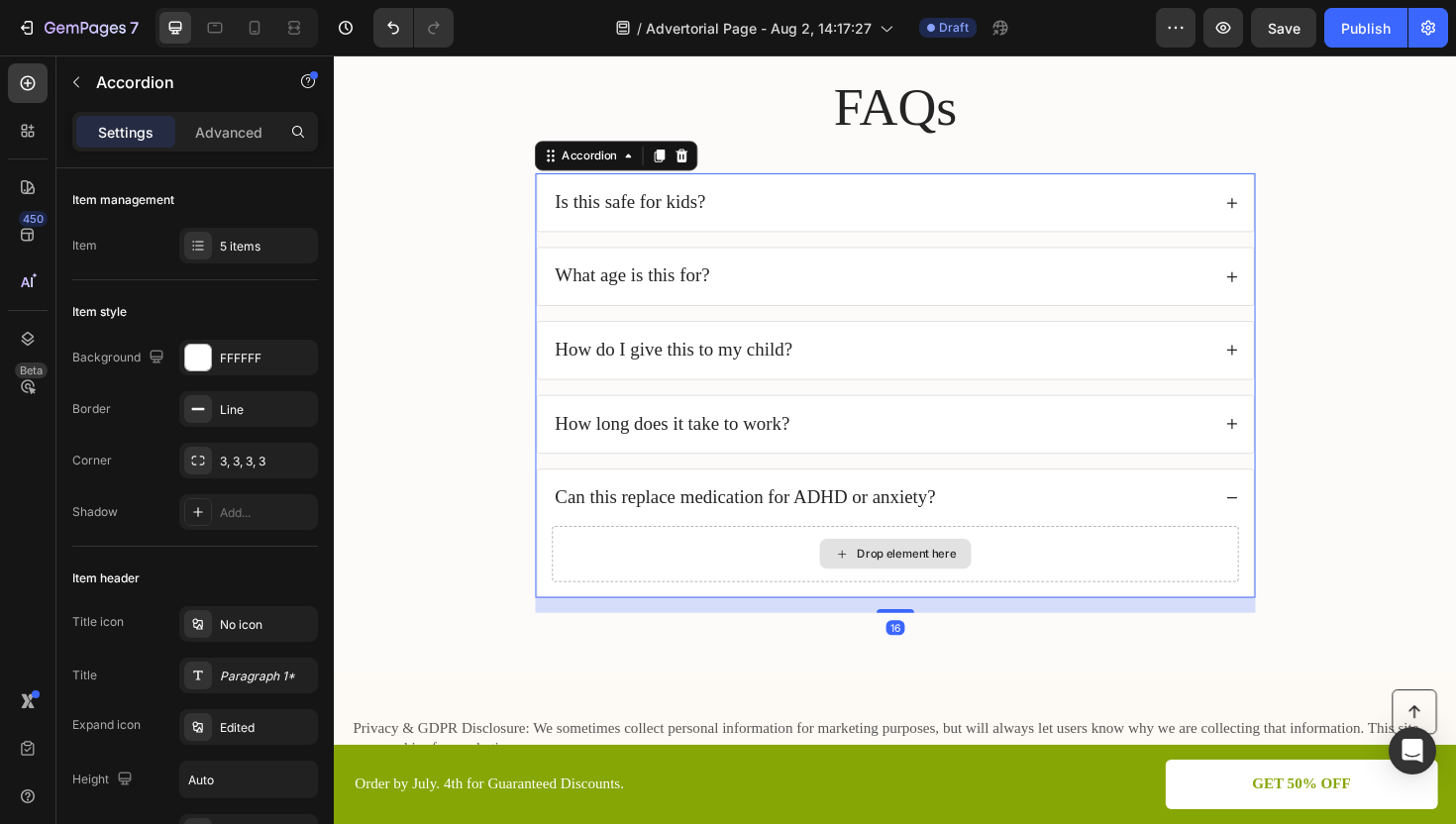click on "Drop element here" at bounding box center [940, 583] 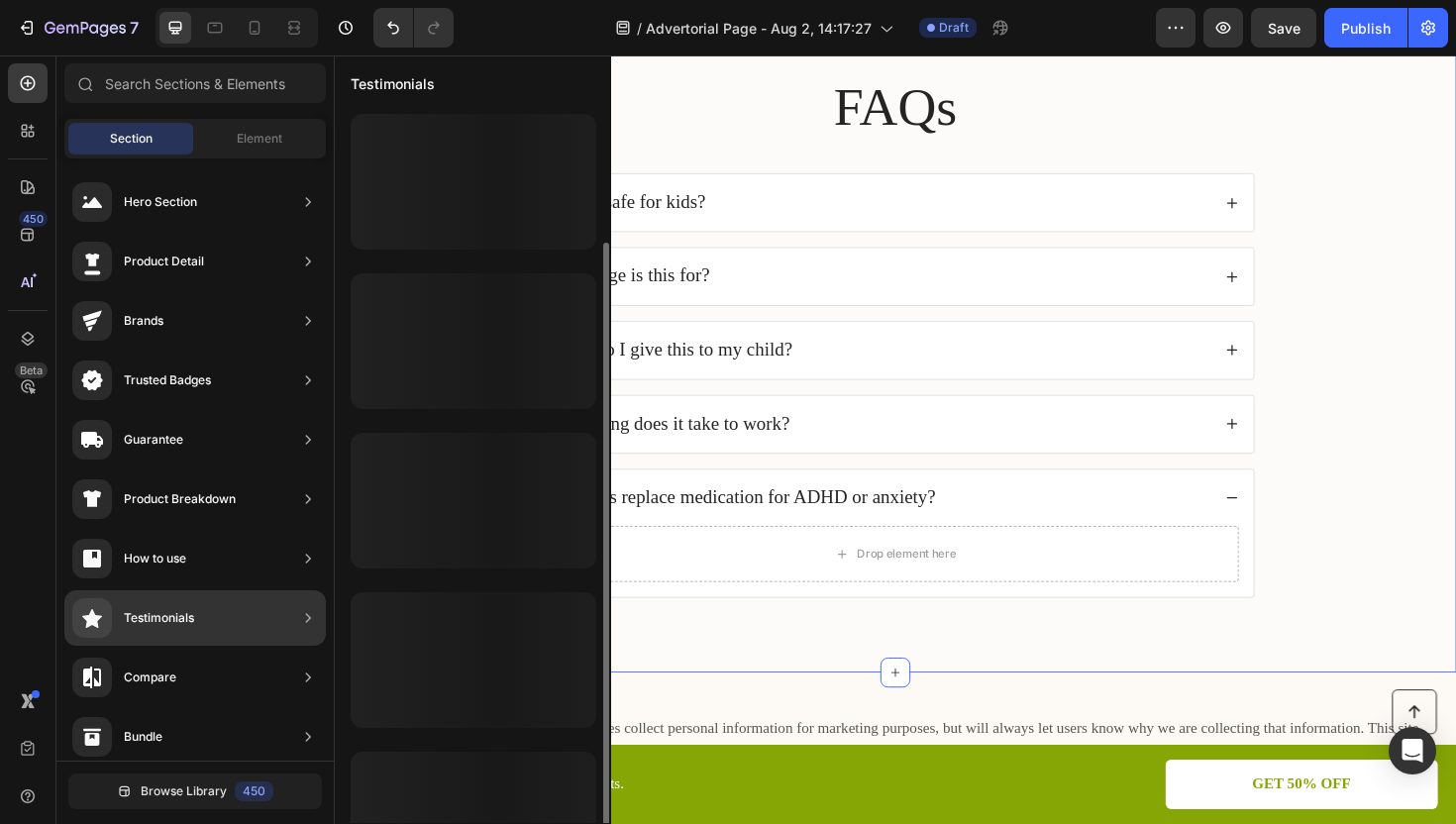 scroll, scrollTop: 70, scrollLeft: 0, axis: vertical 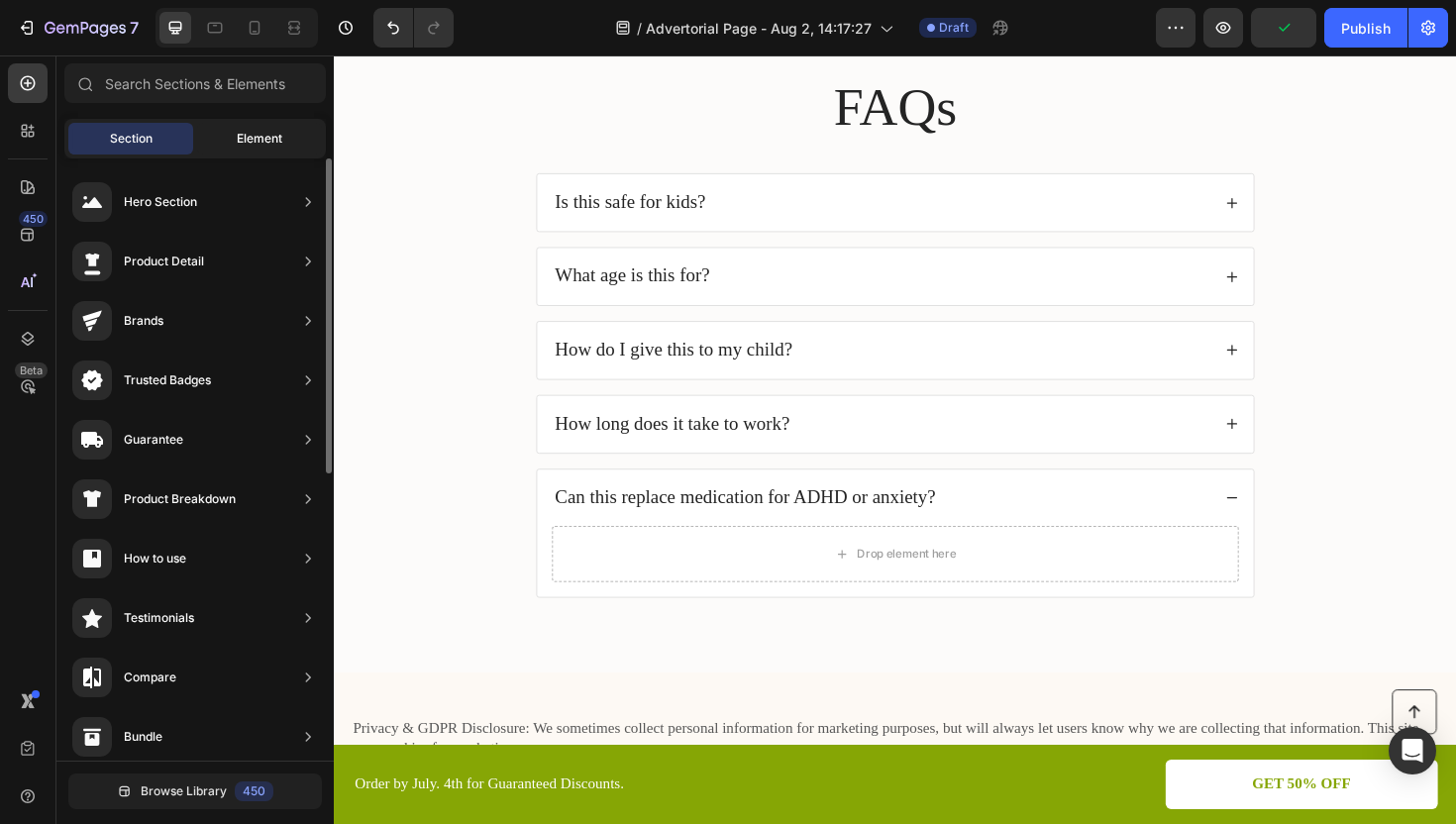click on "Element" at bounding box center (260, 139) 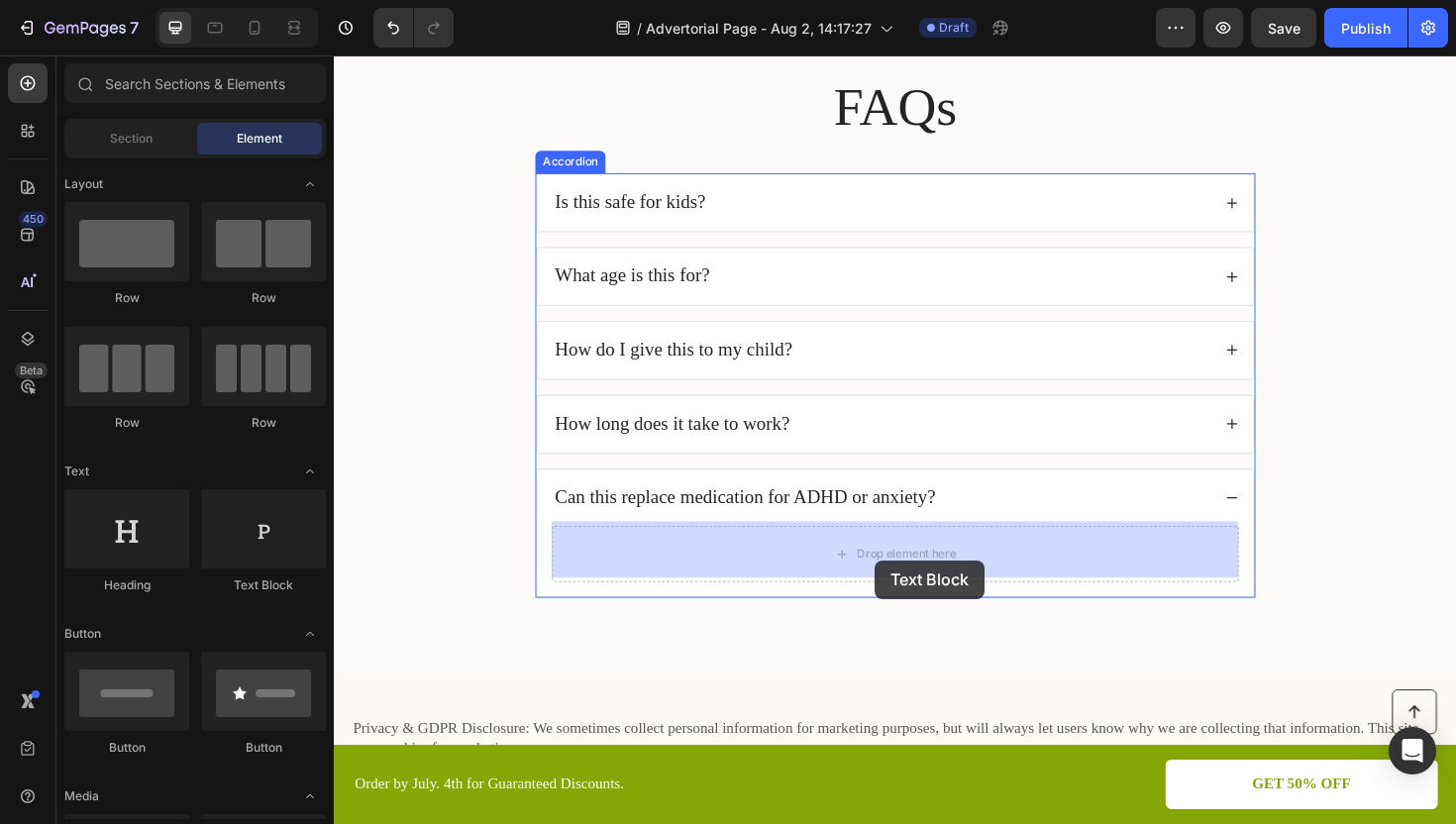 drag, startPoint x: 570, startPoint y: 584, endPoint x: 904, endPoint y: 589, distance: 334.037 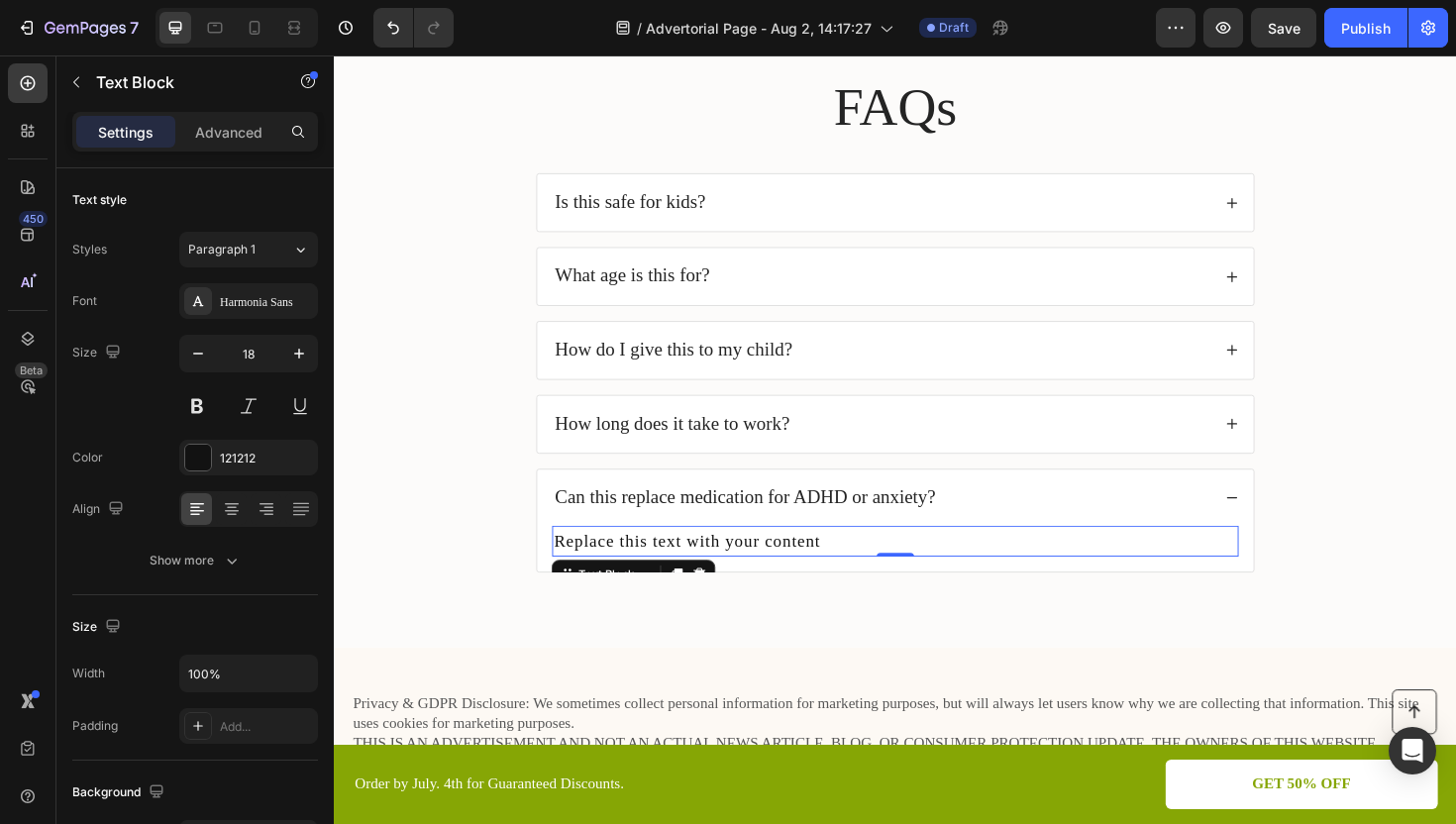 click on "Replace this text with your content" at bounding box center [928, 569] 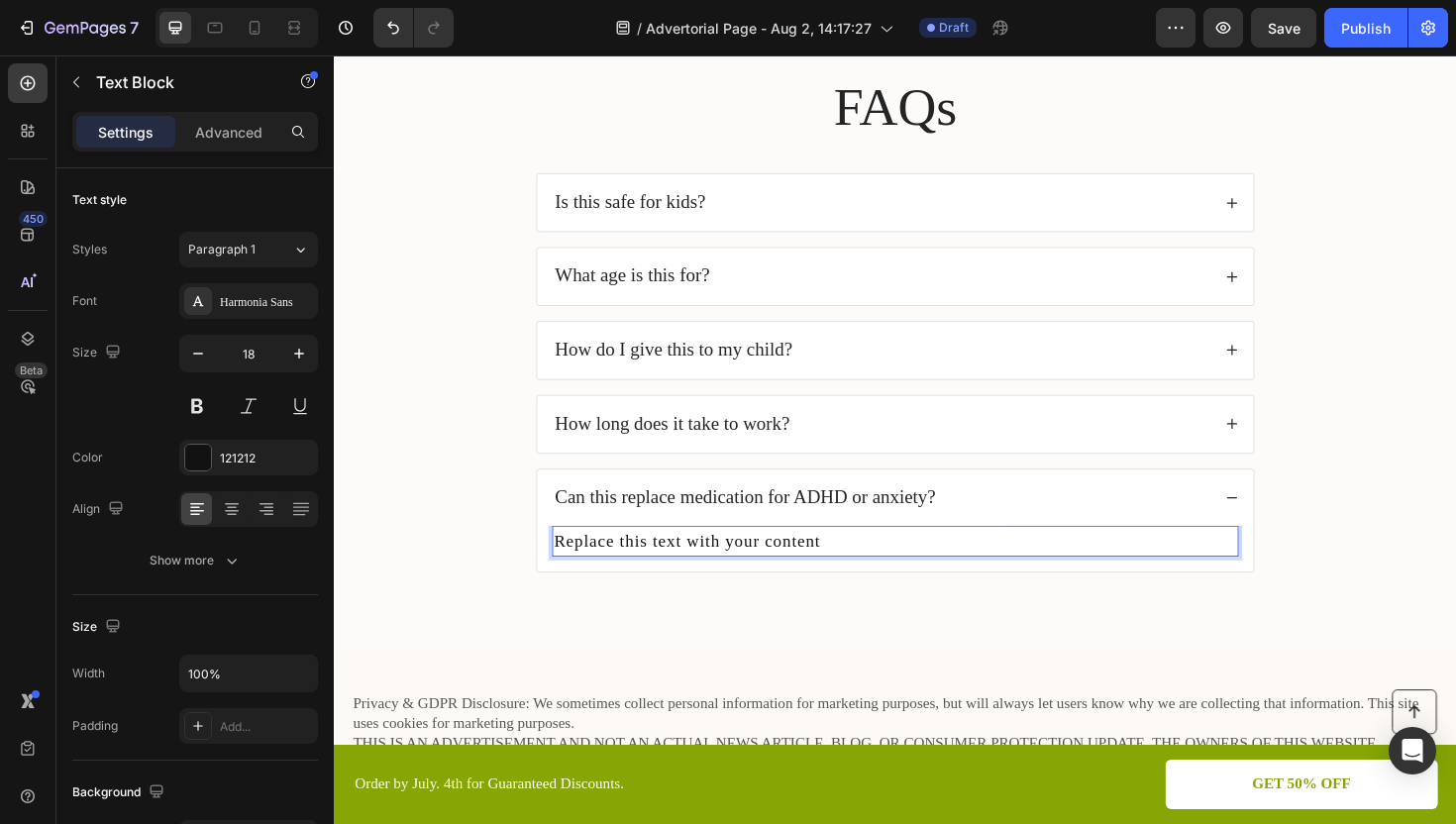 click on "Replace this text with your content" at bounding box center (928, 569) 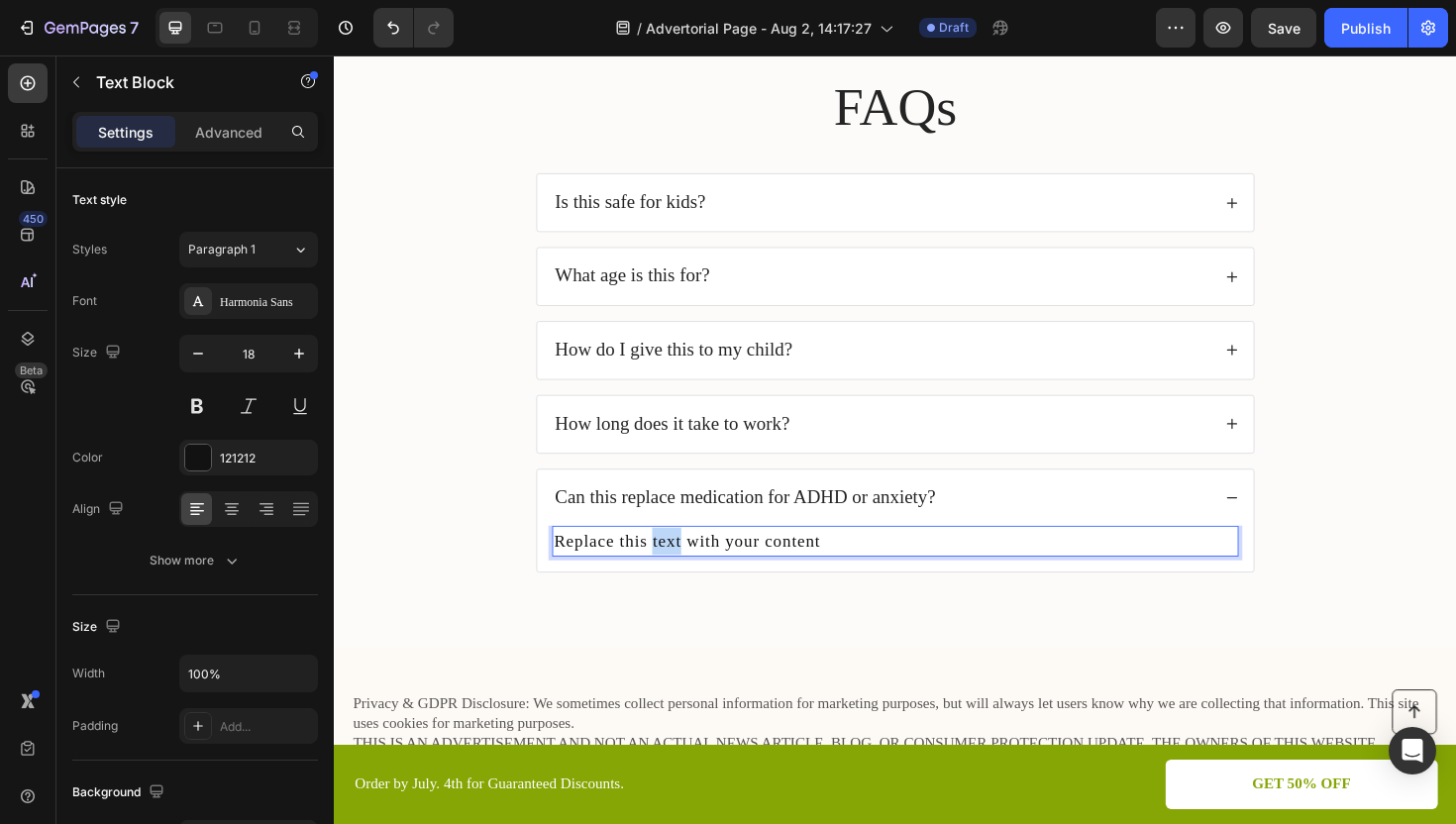 click on "Replace this text with your content" at bounding box center (928, 569) 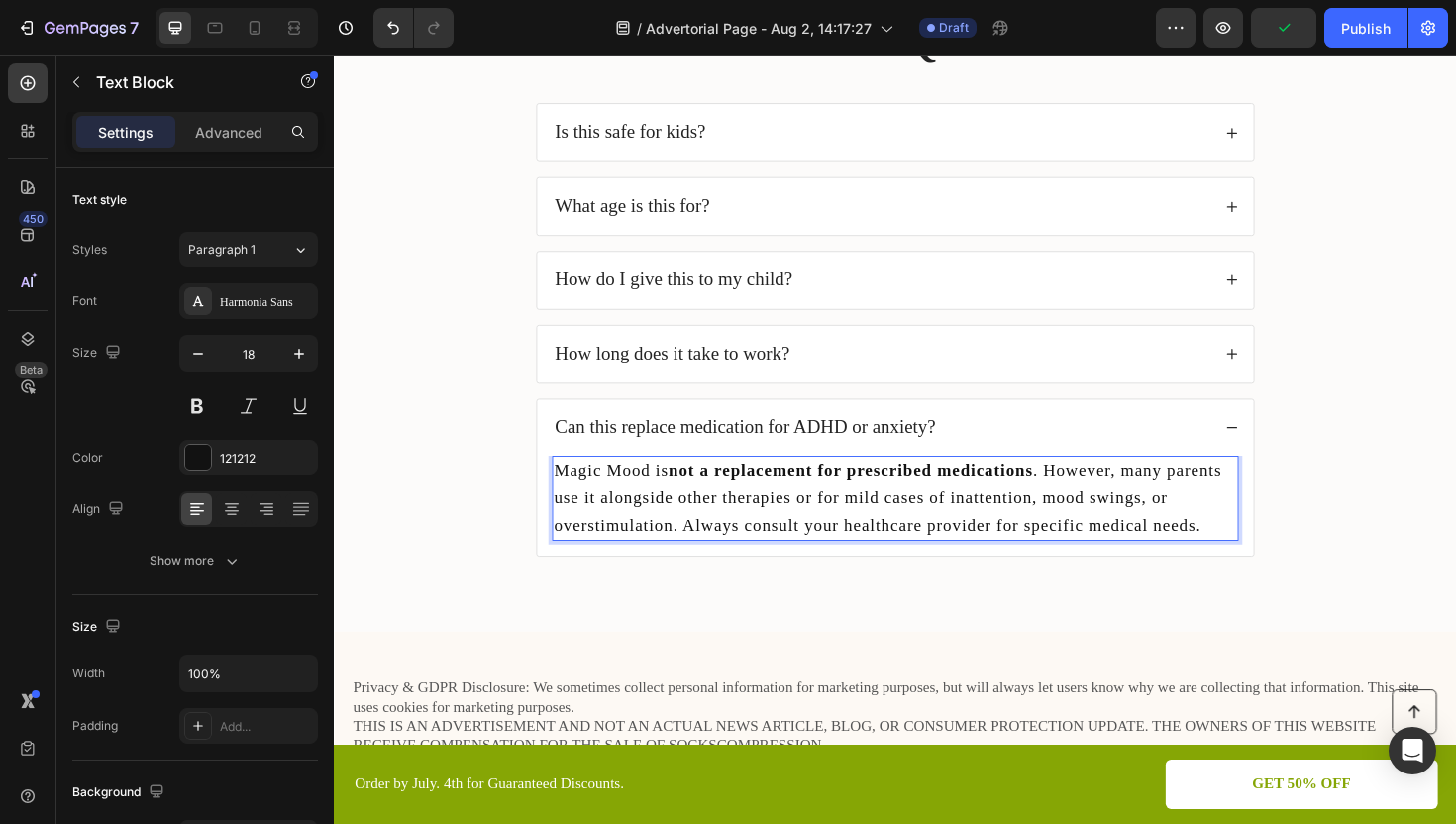 scroll, scrollTop: 4808, scrollLeft: 0, axis: vertical 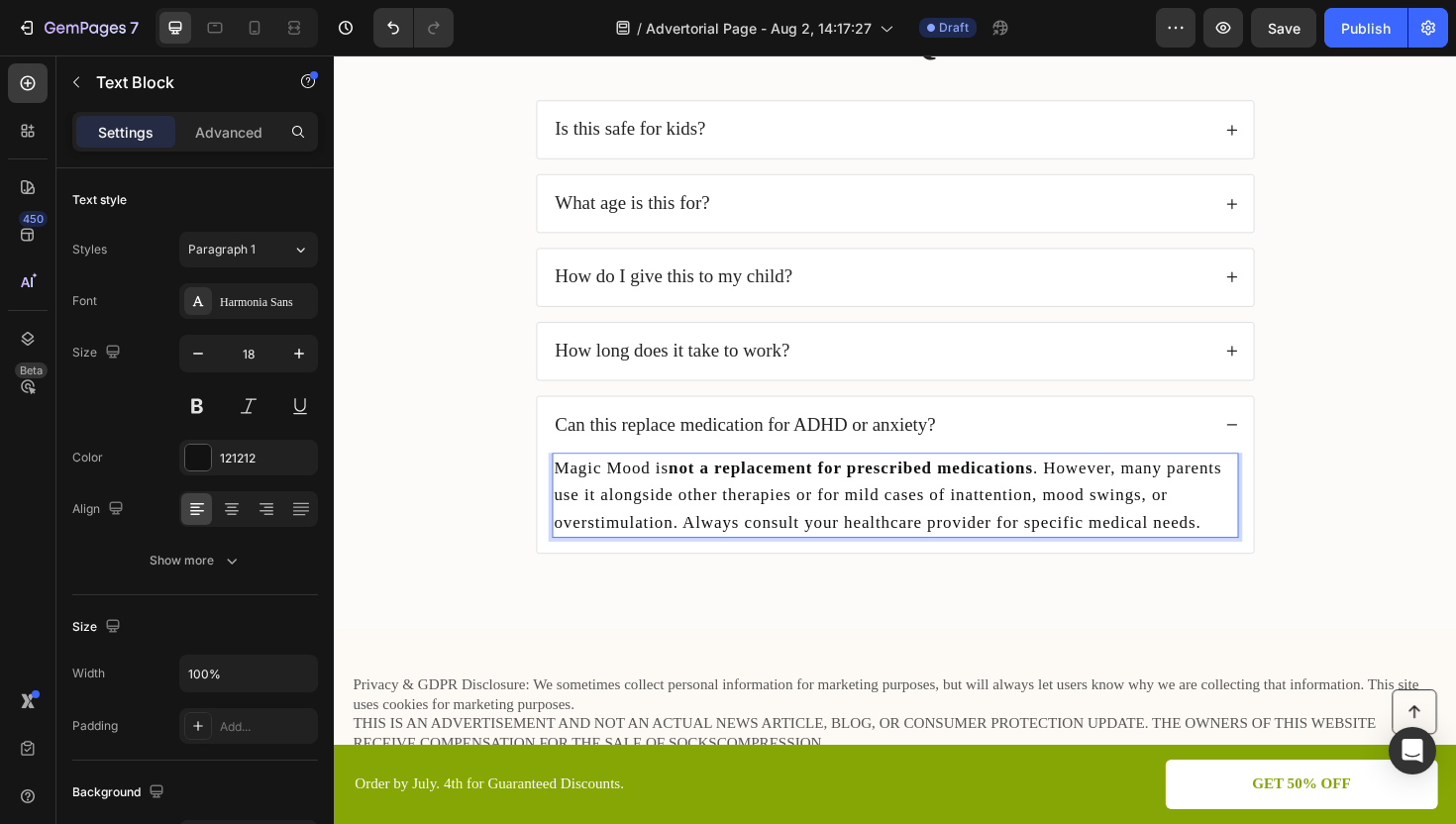 click on "Magic Mood is  not a replacement for prescribed medications . However, many parents use it alongside other therapies or for mild cases of inattention, mood swings, or overstimulation. Always consult your healthcare provider for specific medical needs." at bounding box center [928, 521] 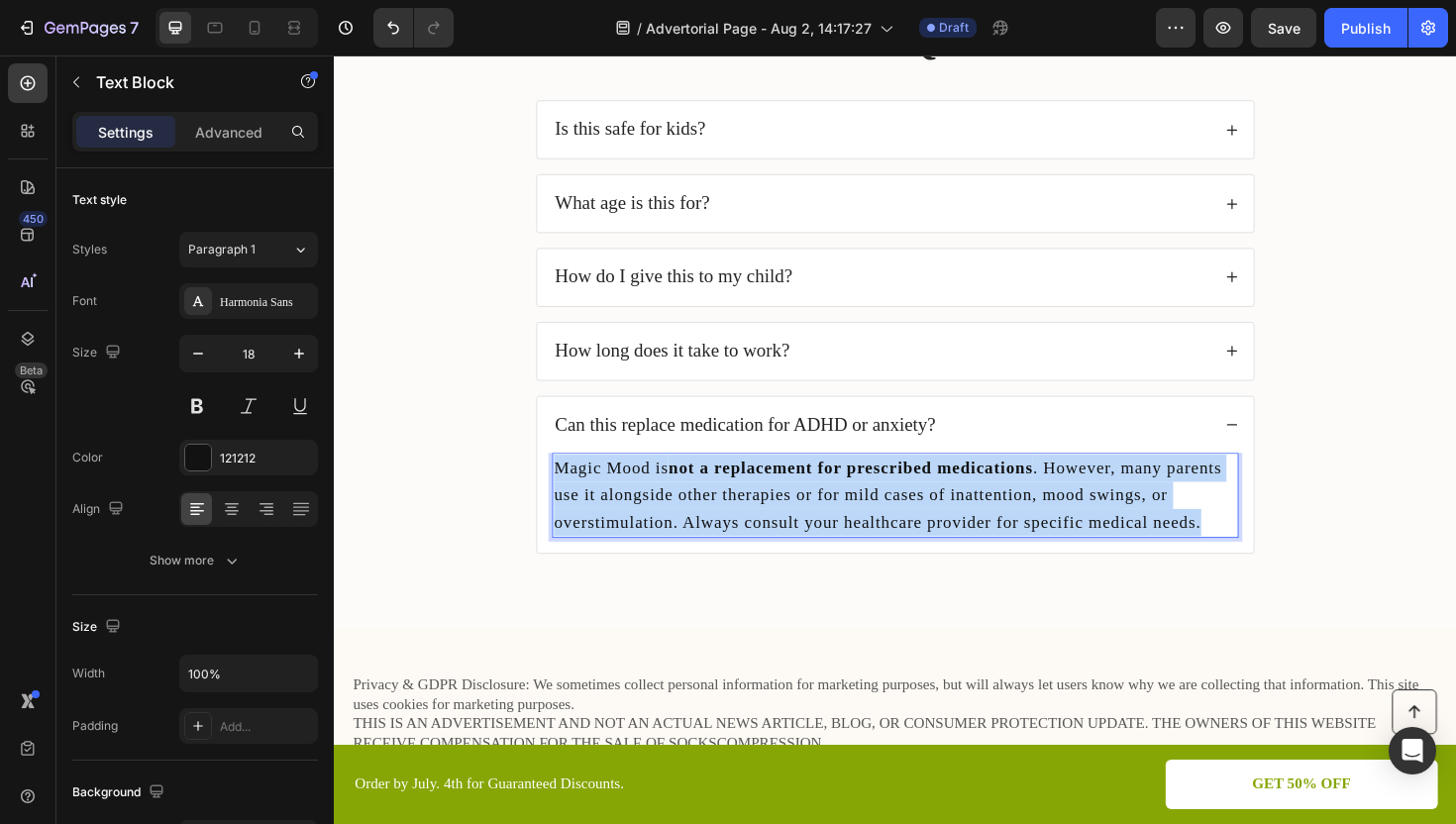 click on "Magic Mood is  not a replacement for prescribed medications . However, many parents use it alongside other therapies or for mild cases of inattention, mood swings, or overstimulation. Always consult your healthcare provider for specific medical needs." at bounding box center (928, 521) 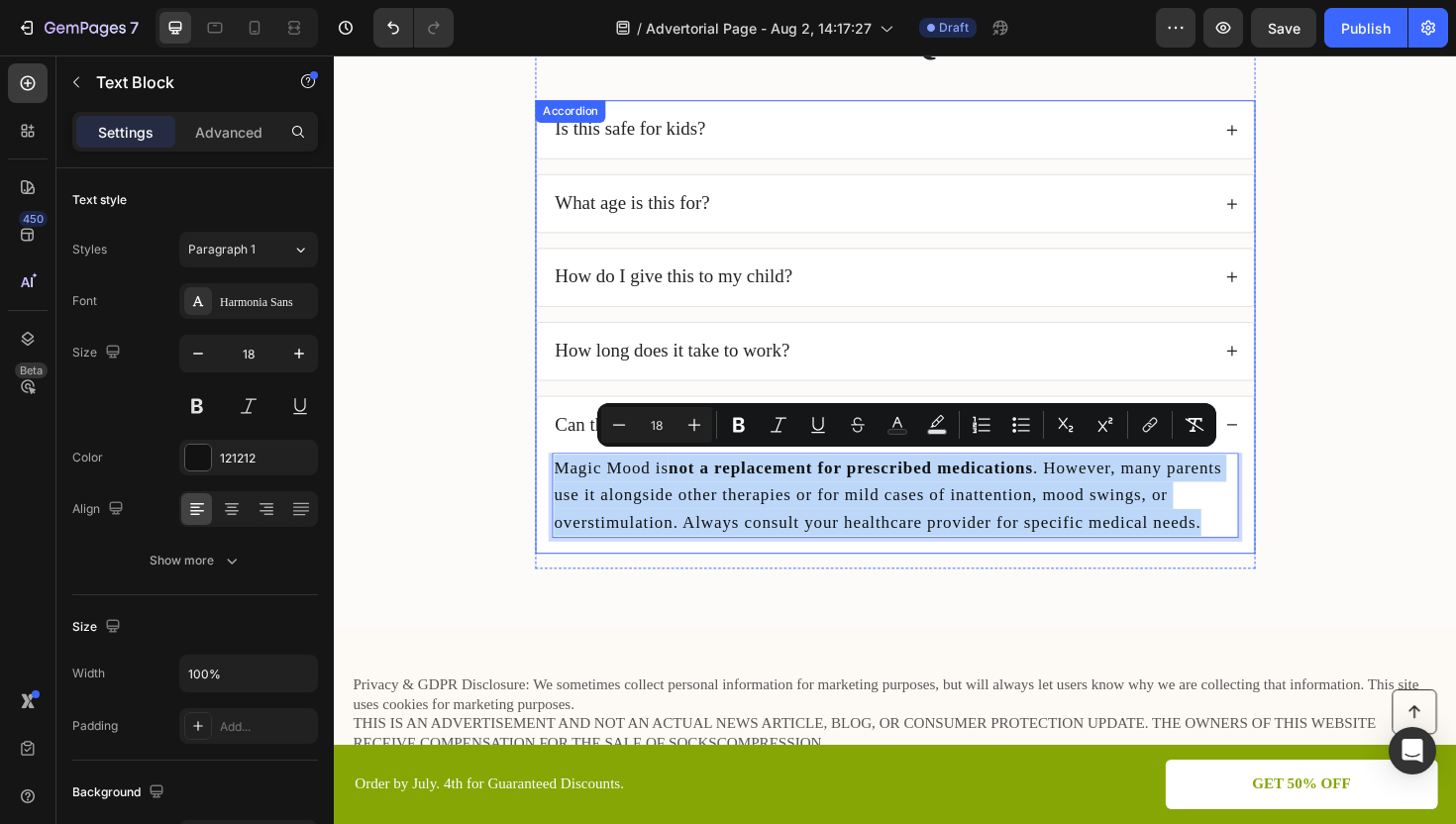click on "FAQs Heading
Is this safe for kids?
What age is this for?
How do I give this to my child?
How long does it take to work?
Can this replace medication for ADHD or anxiety? Magic Mood is  not a replacement for prescribed medications . However, many parents use it alongside other therapies or for mild cases of inattention, mood swings, or overstimulation. Always consult your healthcare provider for specific medical needs. Text Block   0 Accordion Row" at bounding box center (928, 304) 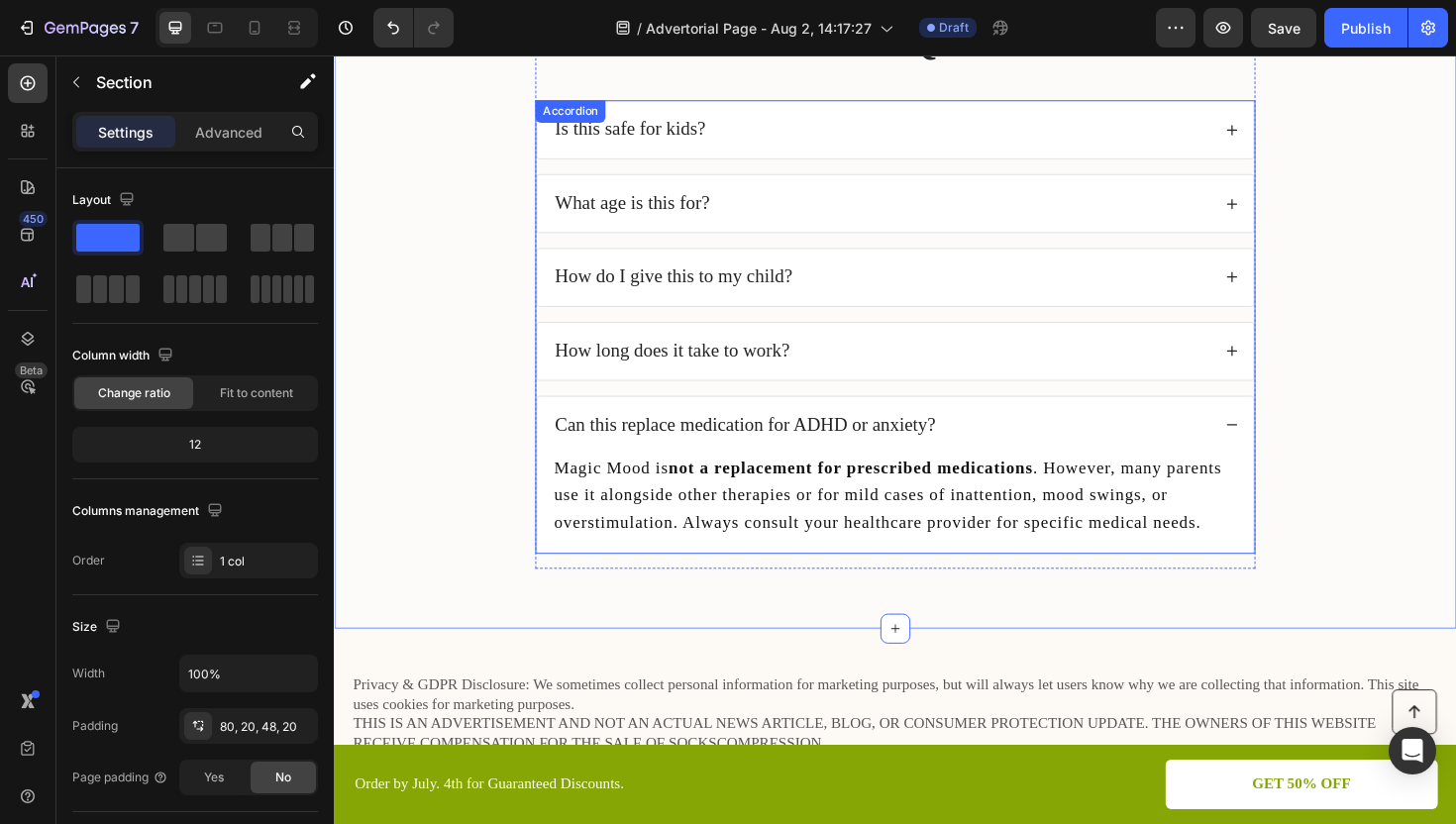 click on "Can this replace medication for ADHD or anxiety?" at bounding box center (928, 447) 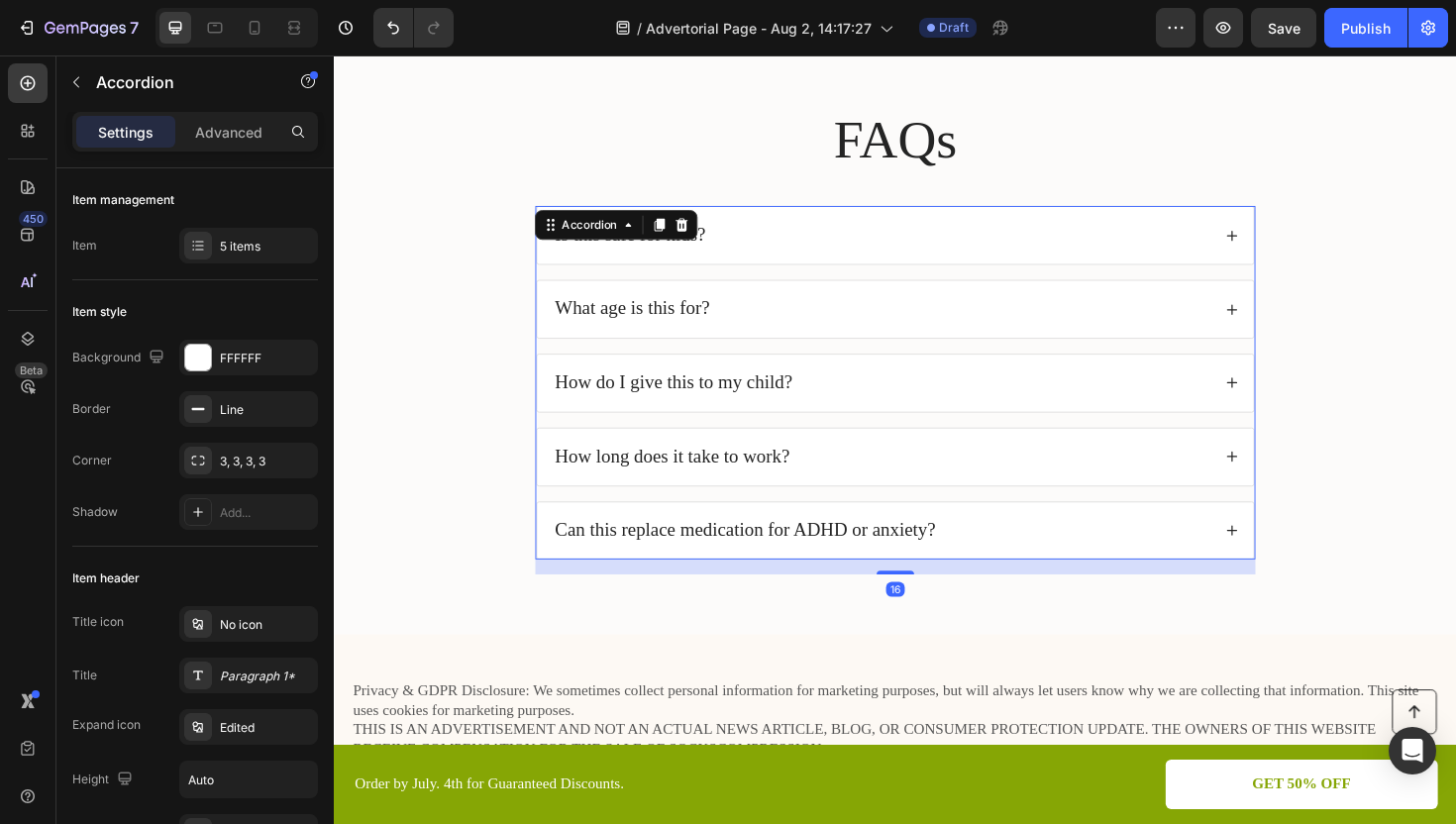 scroll, scrollTop: 4427, scrollLeft: 0, axis: vertical 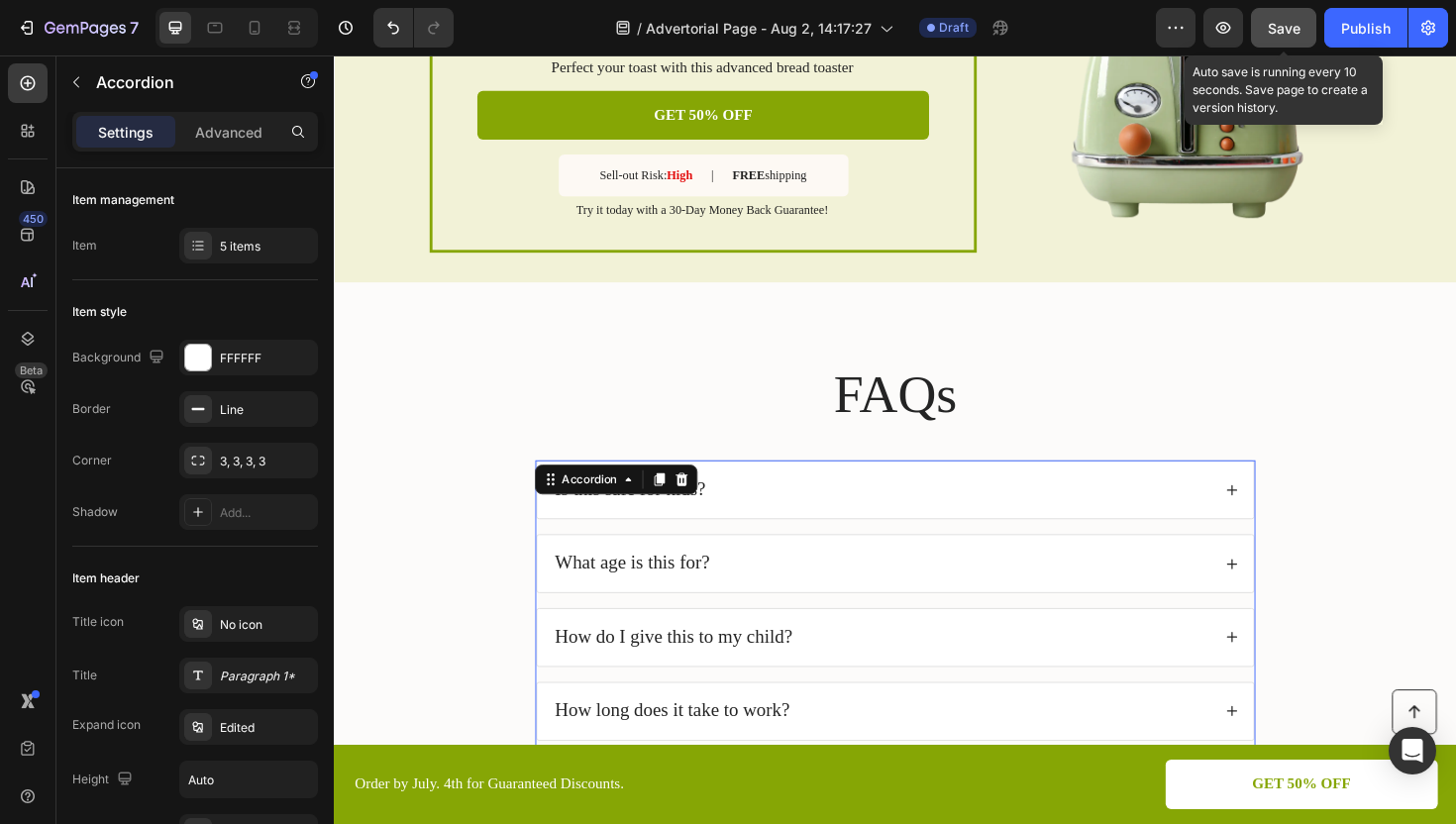 click on "Save" 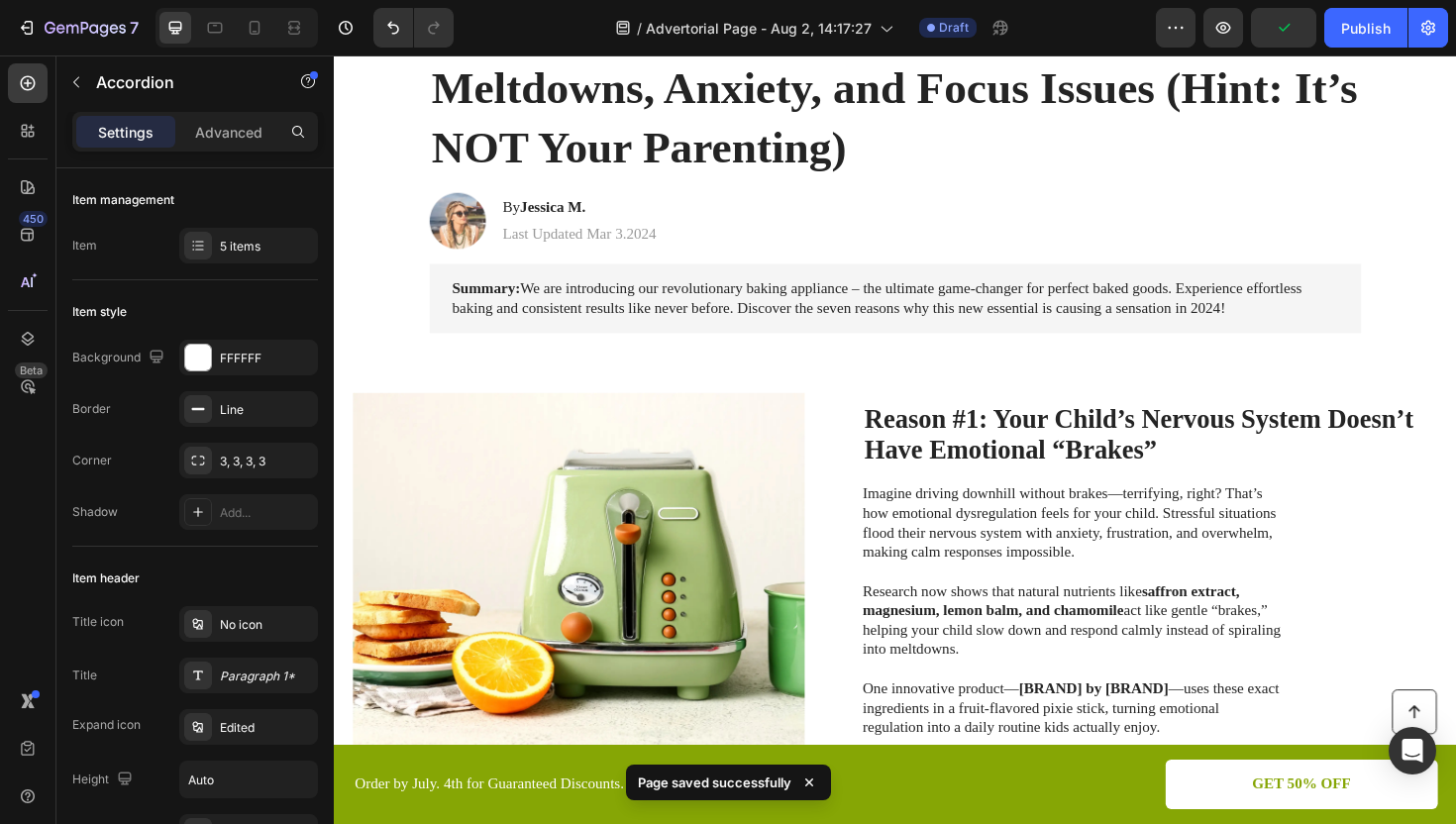 scroll, scrollTop: 0, scrollLeft: 0, axis: both 